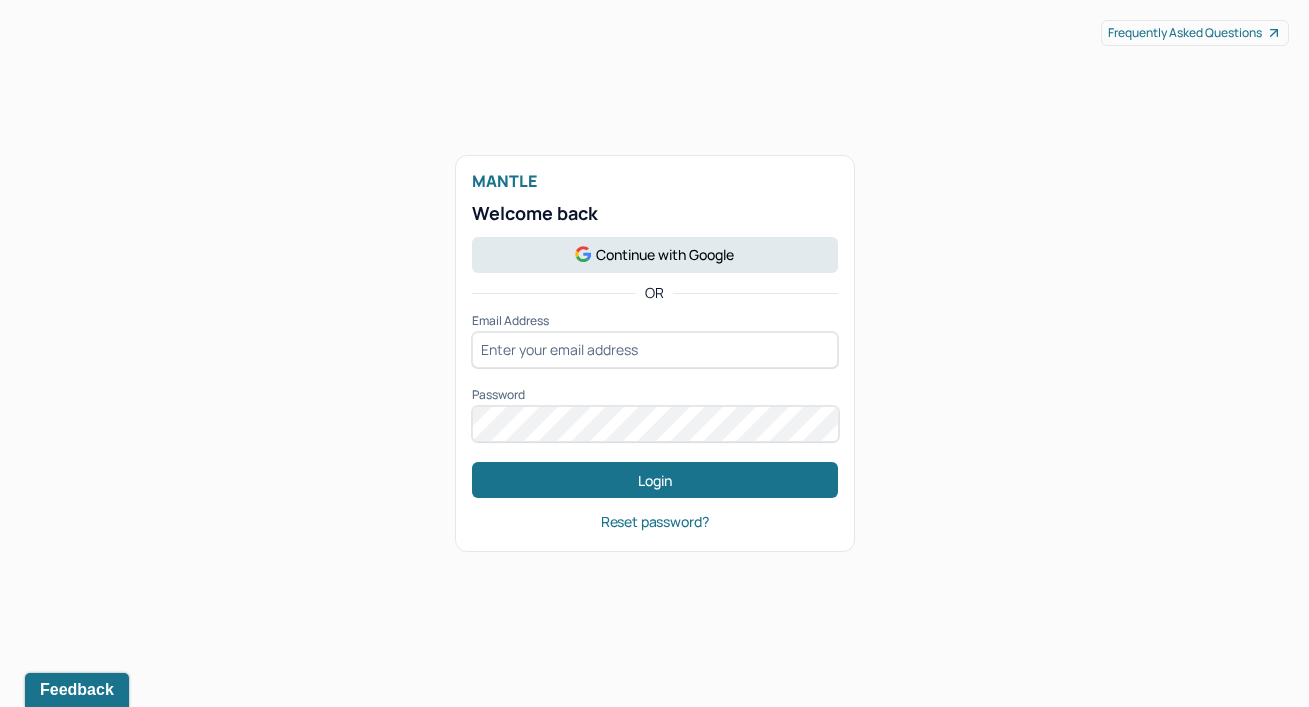 scroll, scrollTop: 0, scrollLeft: 0, axis: both 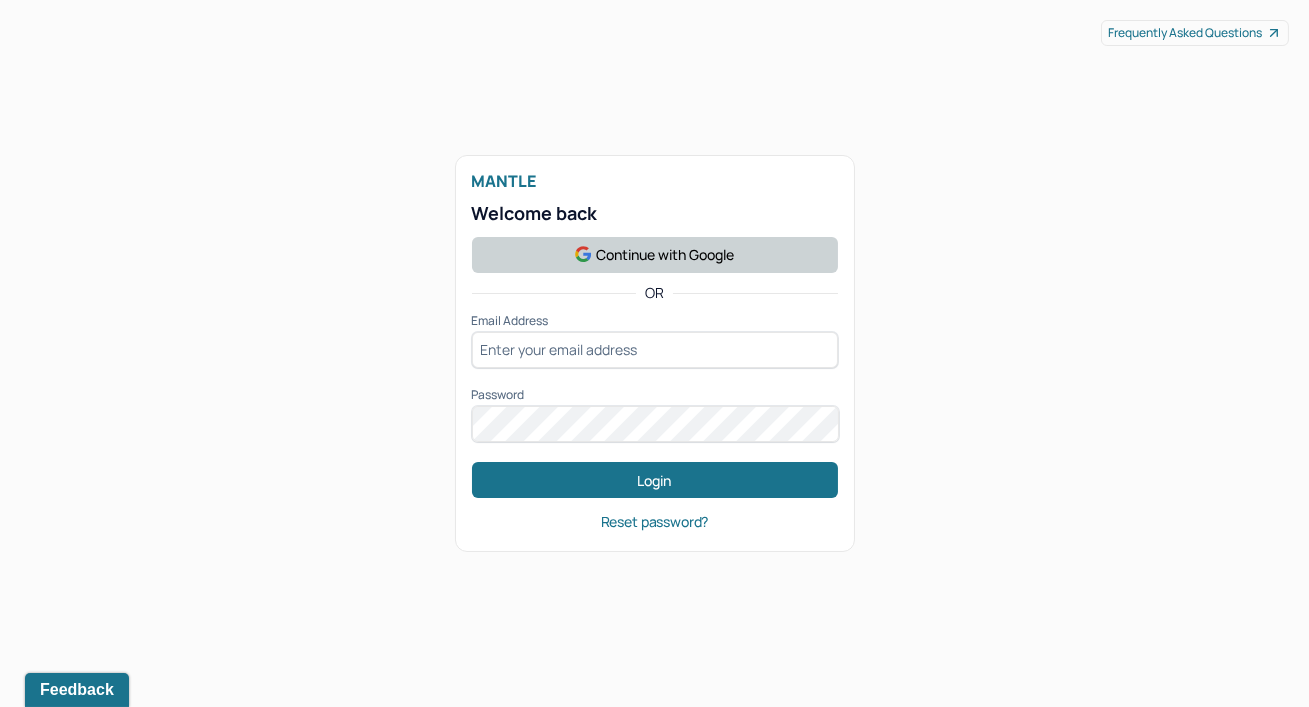 click on "Continue with Google" at bounding box center [655, 255] 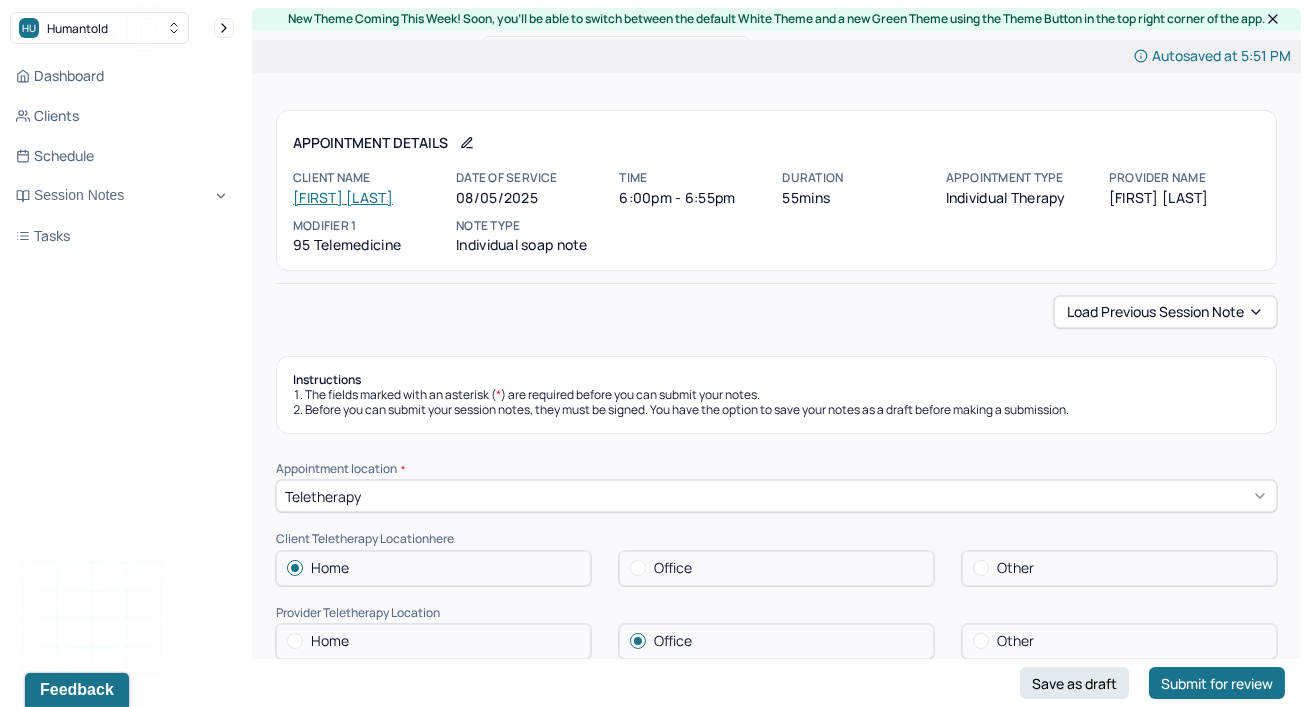 click on "Load previous session note Instructions The fields marked with an asterisk ( * ) are required before you can submit your notes. Before you can submit your session notes, they must be signed. You have the option to save your notes as a draft before making a submission. Appointment location * Teletherapy Client Teletherapy Location here Home Office Other Provider Teletherapy Location Home Office Other Consent was received for the teletherapy session The teletherapy session was conducted via video Primary diagnosis * F41.1 GENERALIZED ANXIETY DISORDER Secondary diagnosis (optional) Secondary diagnosis Tertiary diagnosis (optional) Tertiary diagnosis Emotional / Behavioural symptoms demonstrated * The client identified frustrations and concerns.  Causing * Maladaptive Functioning Intention for Session * Encourage personality growth and minimize maladaptive functioning Session Note Subjective Objective How did they present themselves? Was there nervous talking or lack of eye contact? Assessment Trauma-focused CBT" at bounding box center (776, 1919) 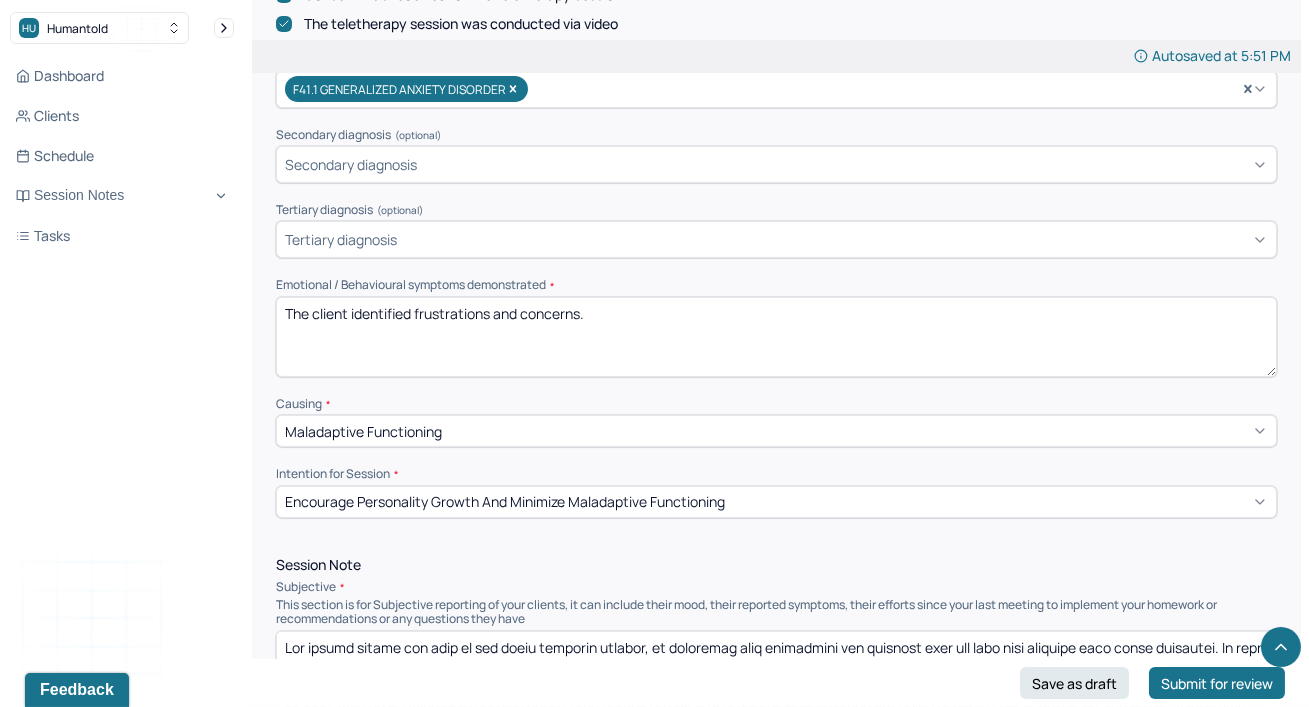 scroll, scrollTop: 727, scrollLeft: 0, axis: vertical 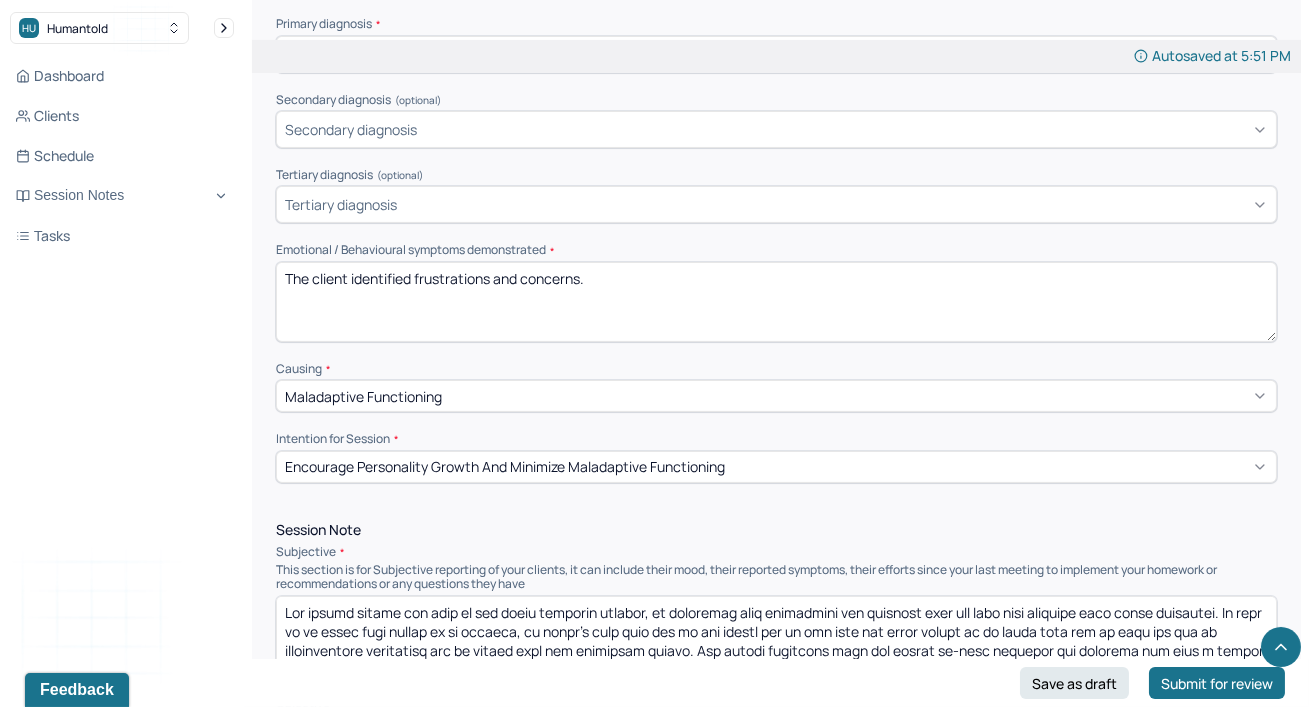 click on "The client identified frustrations and concerns." at bounding box center (776, 302) 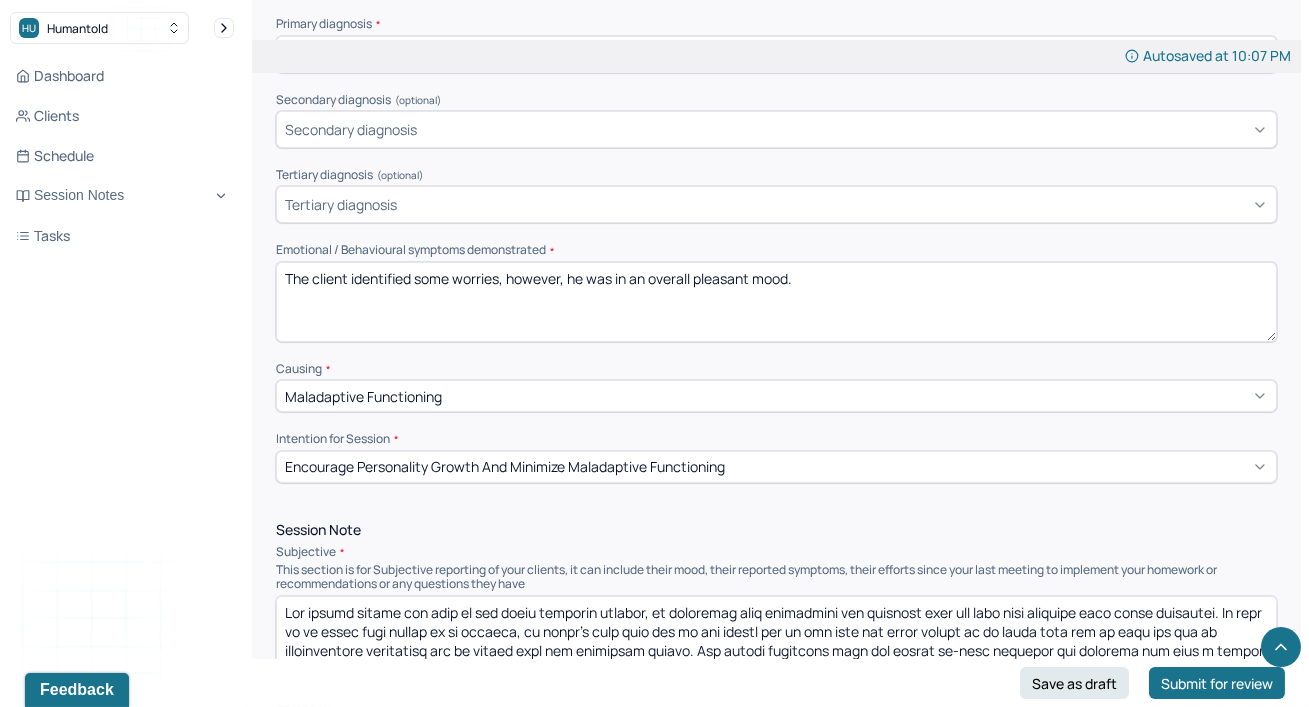 type on "The client identified some worries, however, he was in an overall pleasant mood." 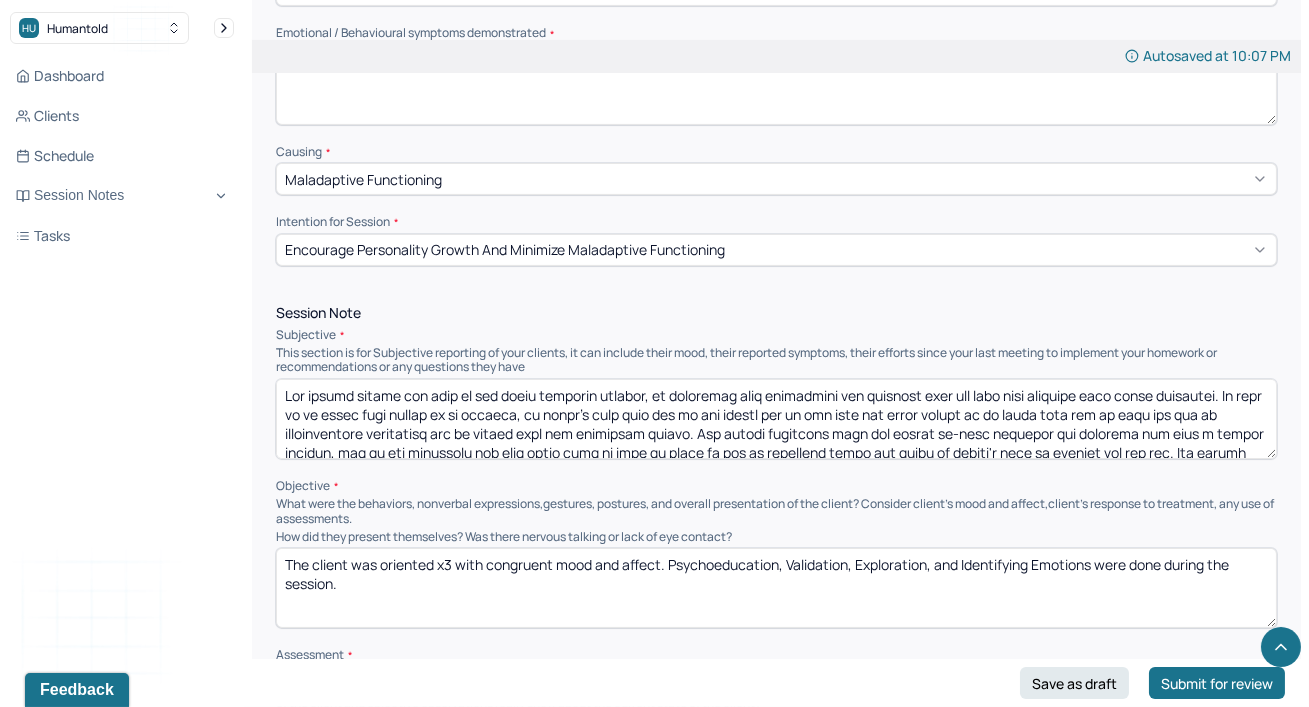 scroll, scrollTop: 945, scrollLeft: 0, axis: vertical 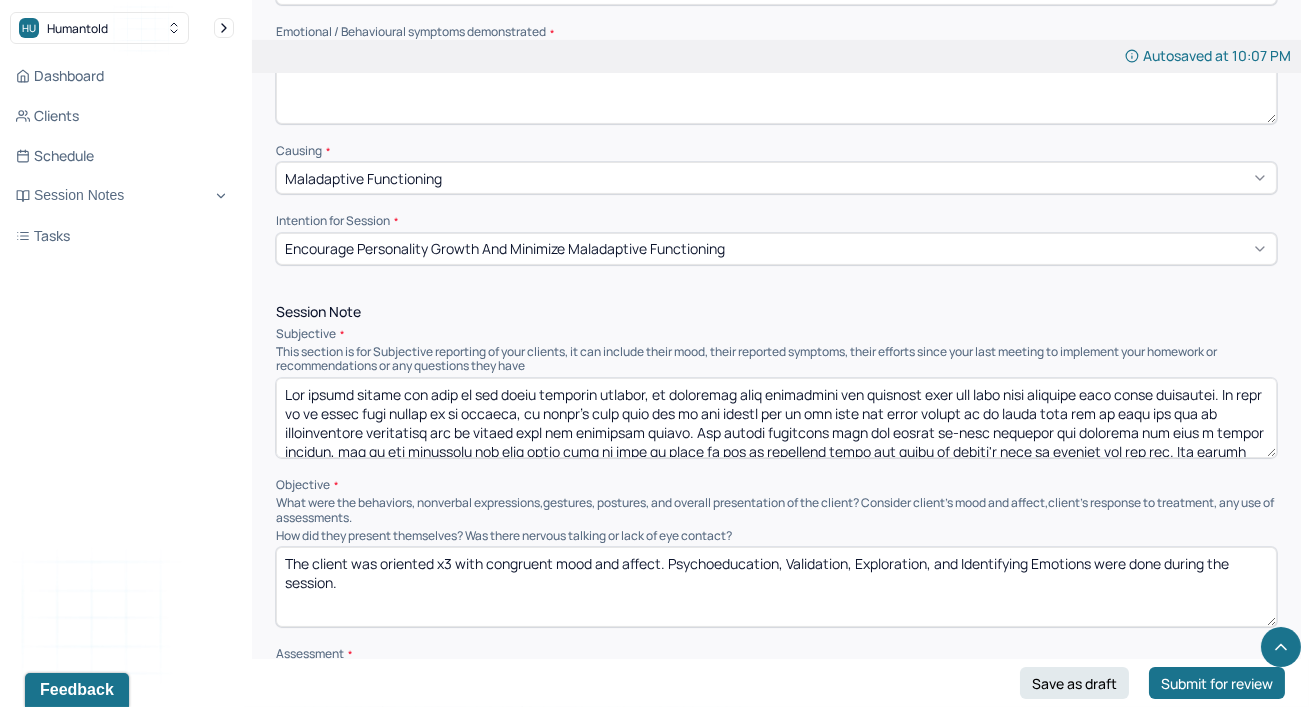 click at bounding box center (776, 418) 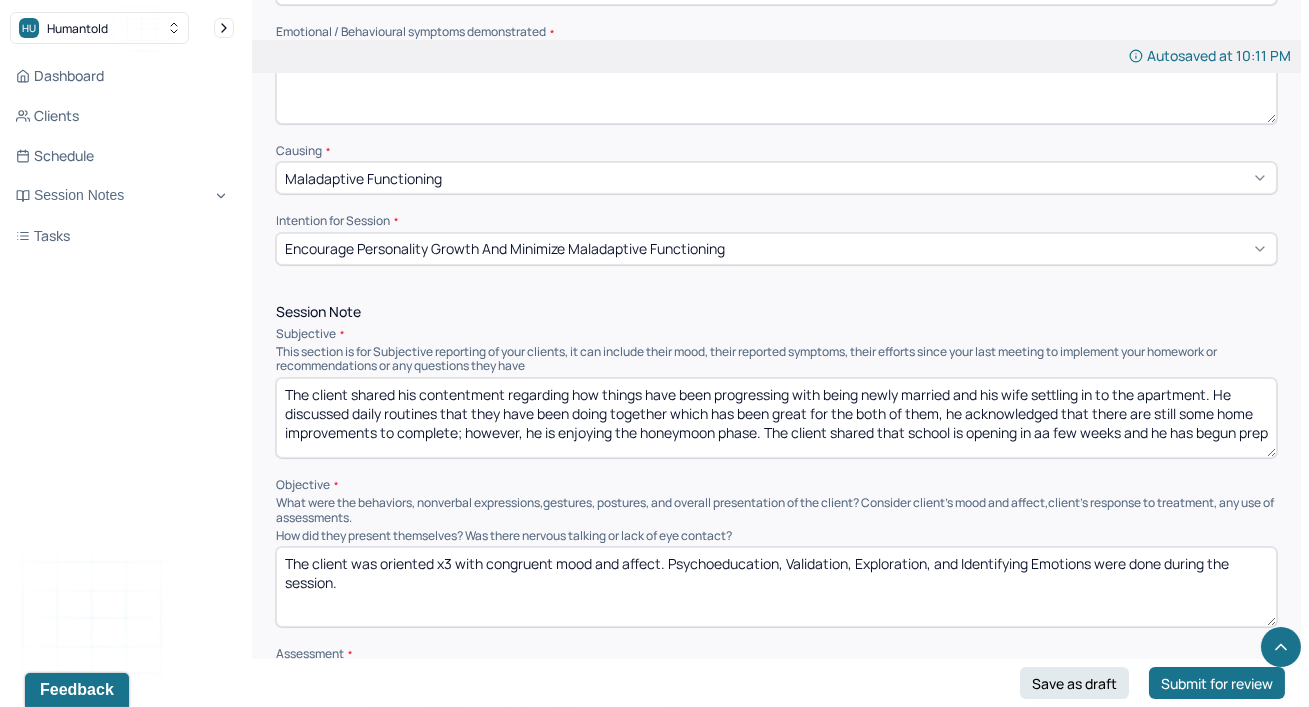 scroll, scrollTop: 3, scrollLeft: 0, axis: vertical 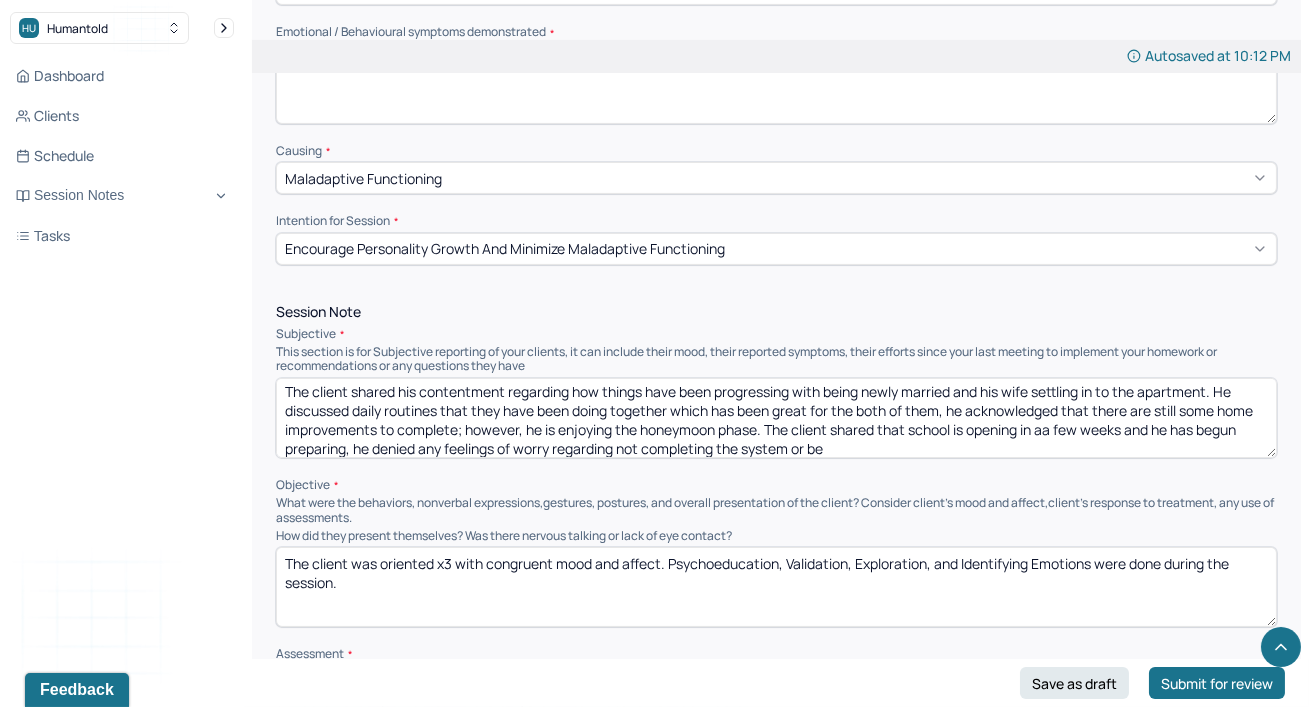 click on "The client shared his contentment regarding how things have been progressing with being newly married and his wife settling in to the apartment. He discussed daily routines that they have been doing together which has been great for the both of them, he acknowledged that there are still some home improvements to complete; however, he is enjoying the honeymoon phase. The client shared that school is opening in aa few weeks and he has begun preparing, he denied any feelings of worry regarding not completing the system or be" at bounding box center [776, 418] 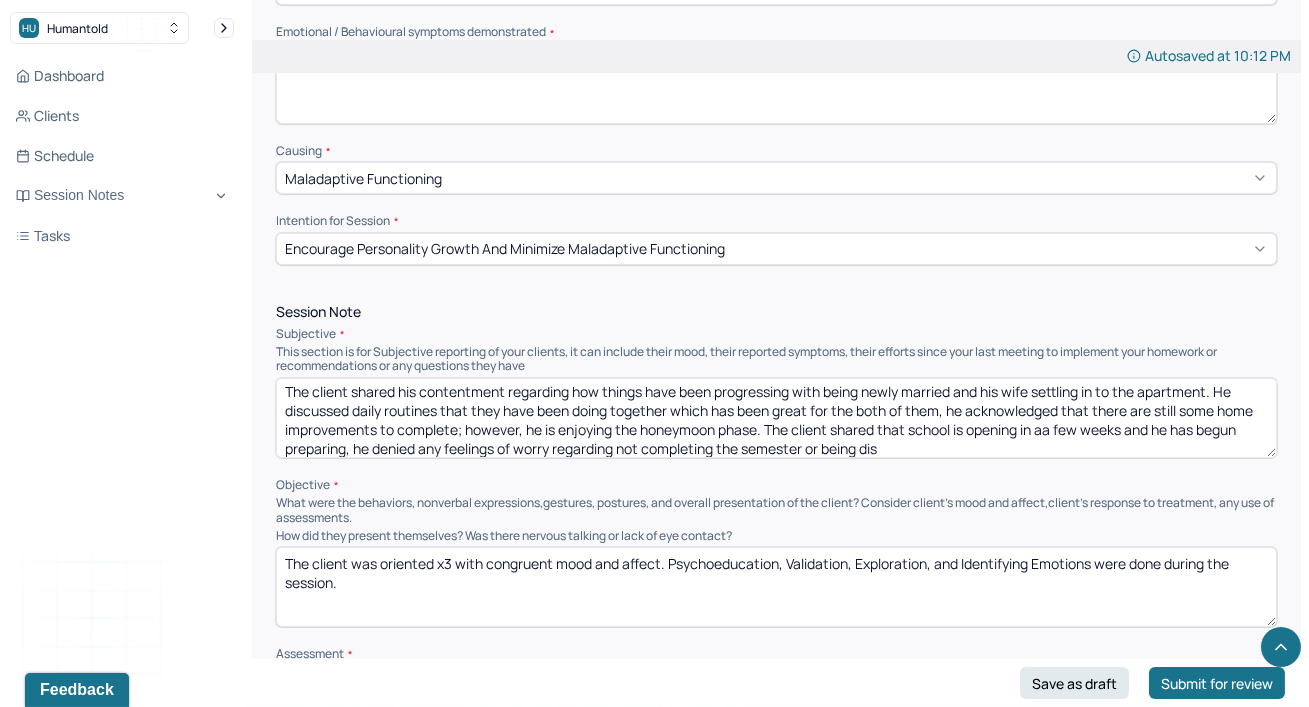 click on "The client shared his contentment regarding how things have been progressing with being newly married and his wife settling in to the apartment. He discussed daily routines that they have been doing together which has been great for the both of them, he acknowledged that there are still some home improvements to complete; however, he is enjoying the honeymoon phase. The client shared that school is opening in aa few weeks and he has begun preparing, he denied any feelings of worry regarding not completing the semester or being dis" at bounding box center [776, 418] 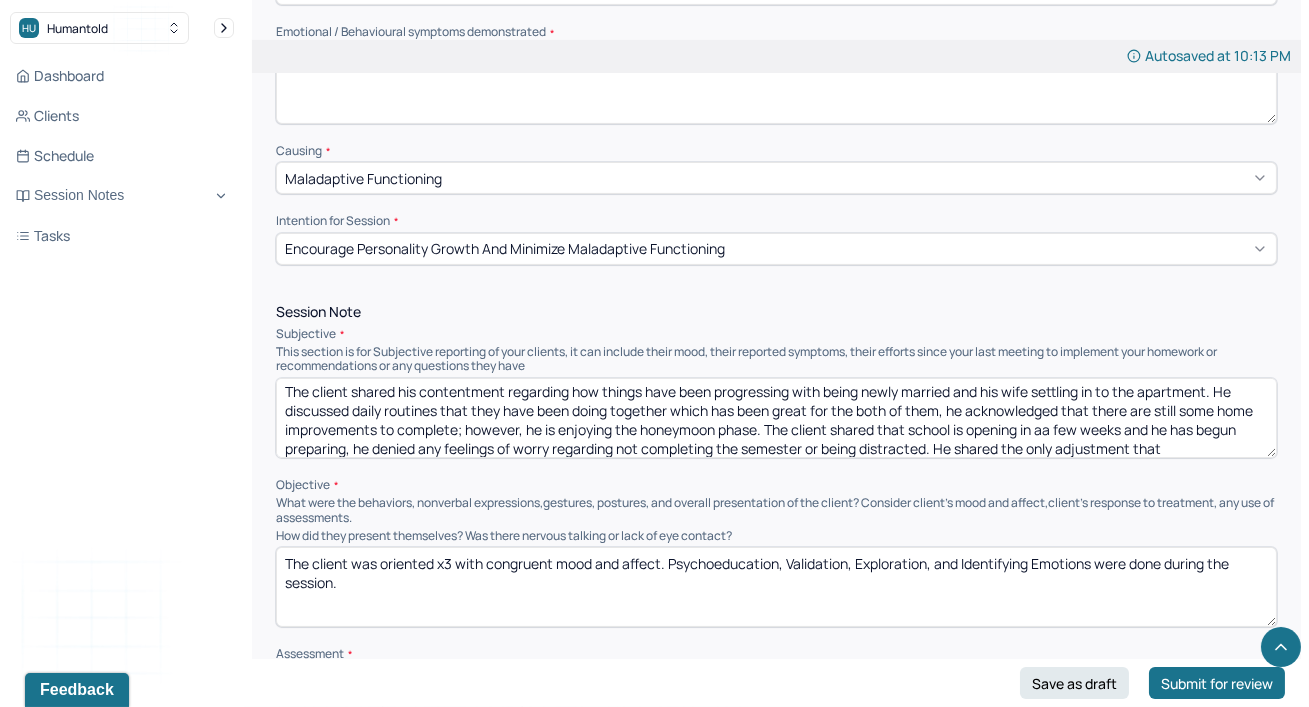 type on "The client shared his contentment regarding how things have been progressing with being newly married and his wife settling in to the apartment. He discussed daily routines that they have been doing together which has been great for the both of them, he acknowledged that there are still some home improvements to complete; however, he is enjoying the honeymoon phase. The client shared that school is opening in aa few weeks and he has begun preparing, he denied any feelings of worry regarding not completing the semester or being distracted. He shared the only adjustment that" 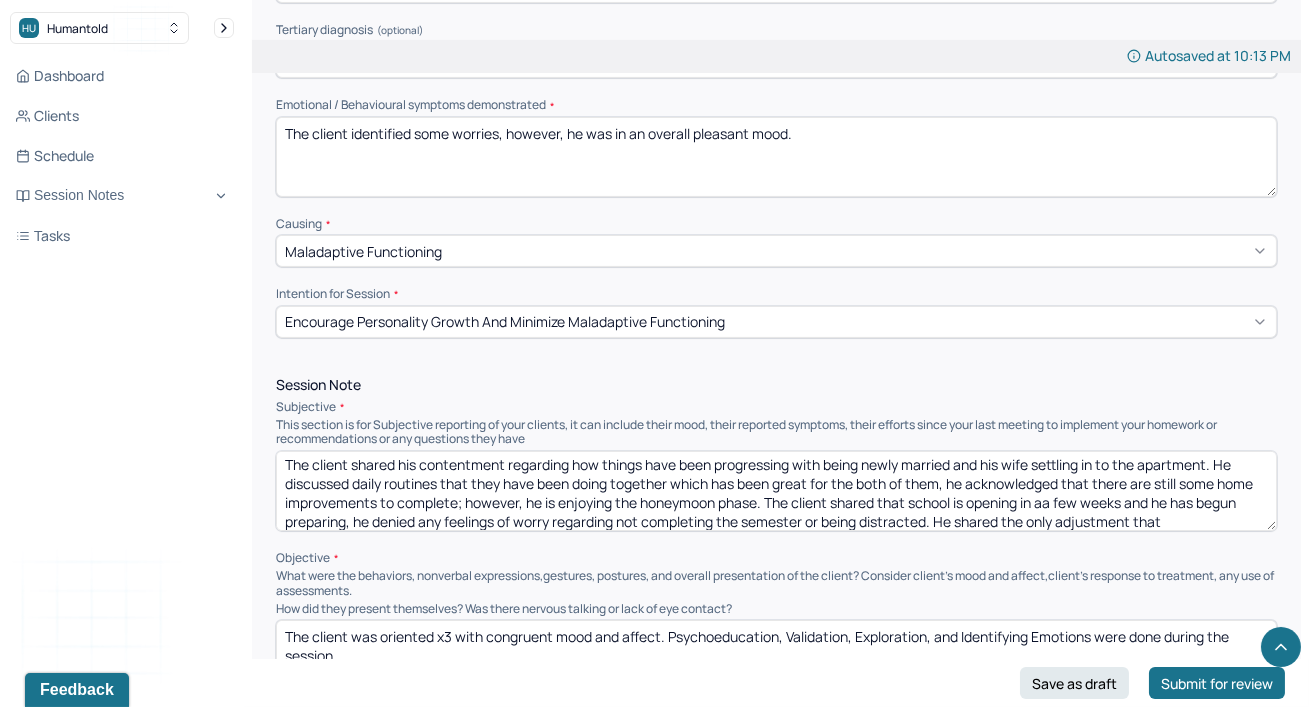 scroll, scrollTop: 836, scrollLeft: 0, axis: vertical 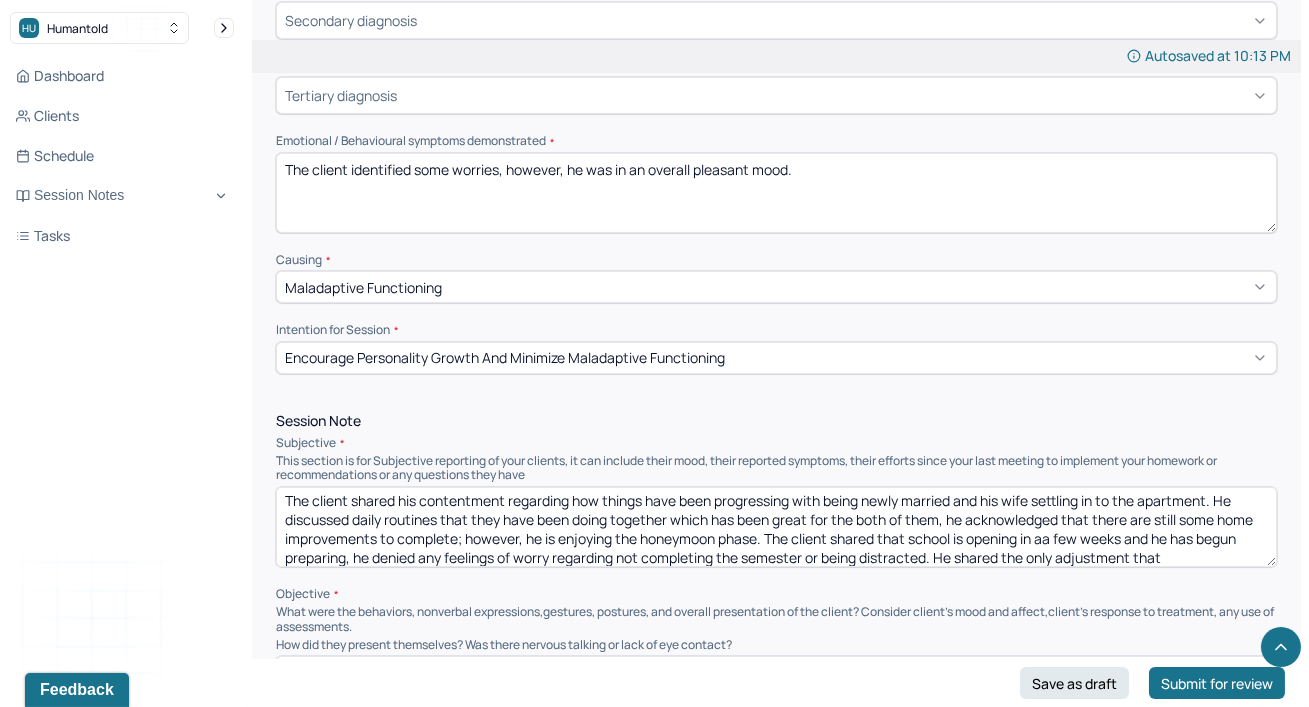 click on "The client identified some worries, however, he was in an overall pleasant mood." at bounding box center (776, 193) 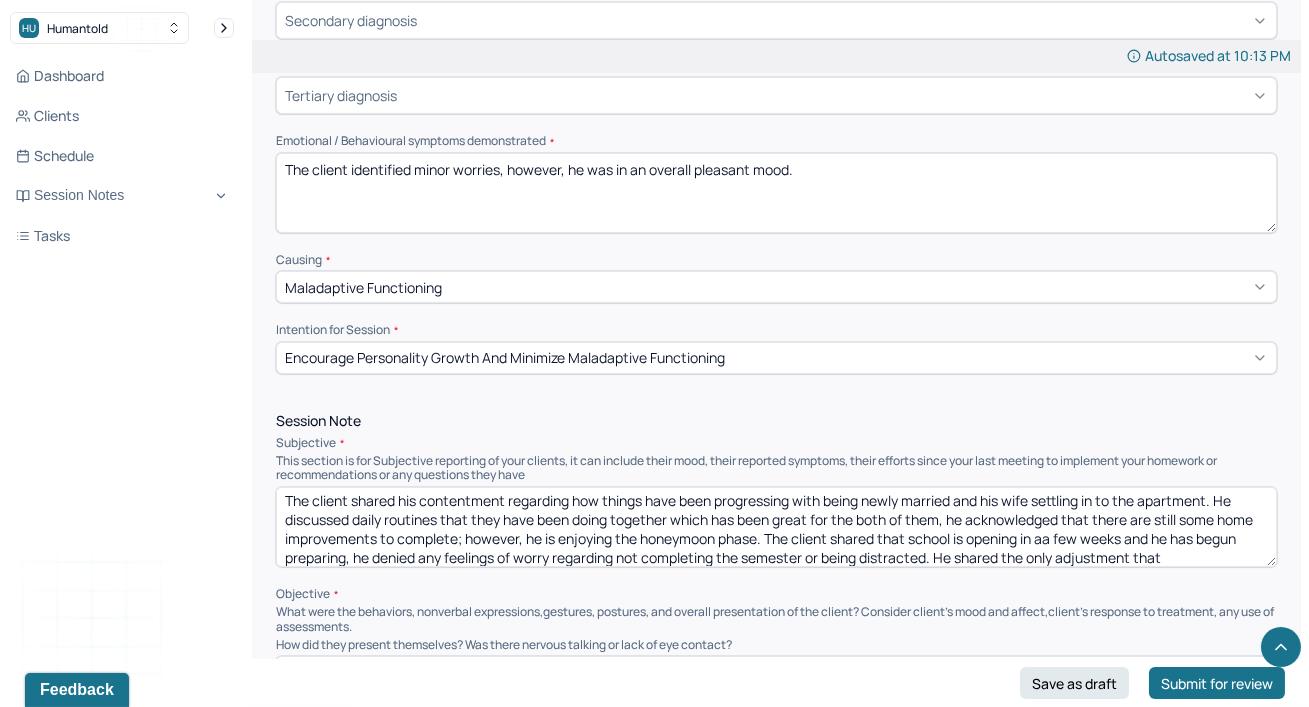 type on "The client identified minor worries, however, he was in an overall pleasant mood." 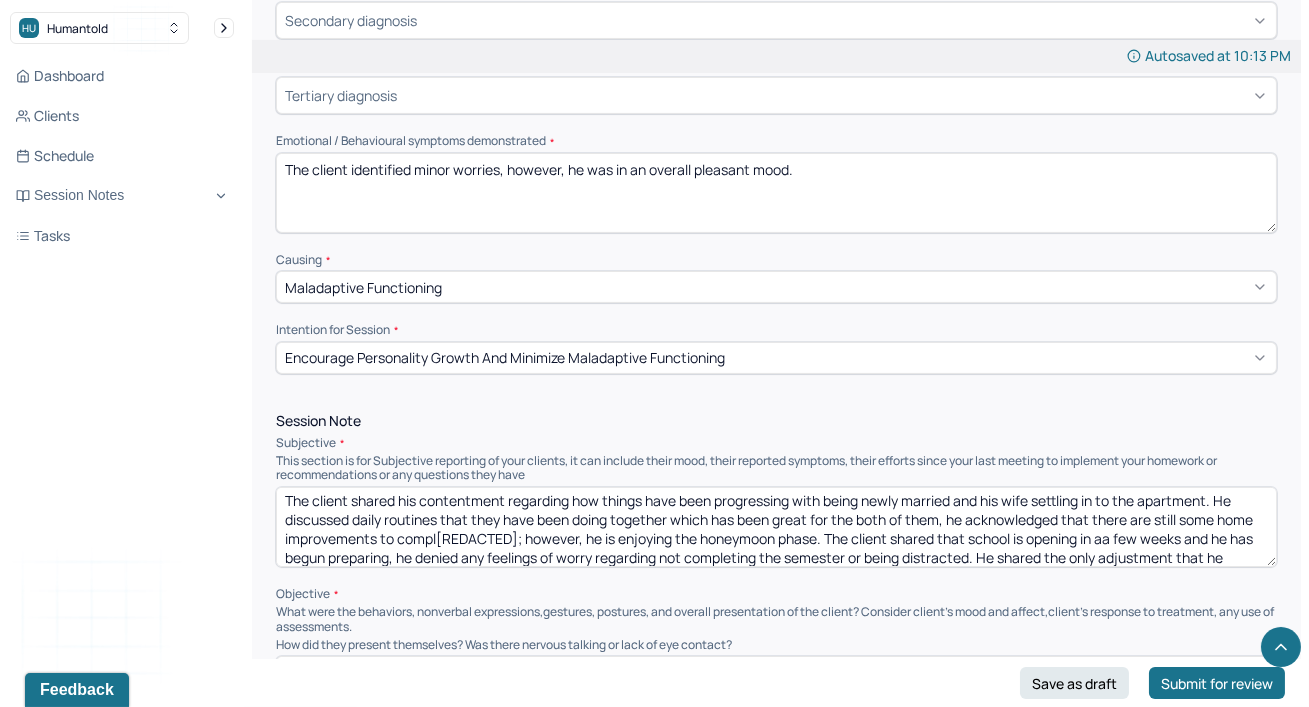 scroll, scrollTop: 22, scrollLeft: 0, axis: vertical 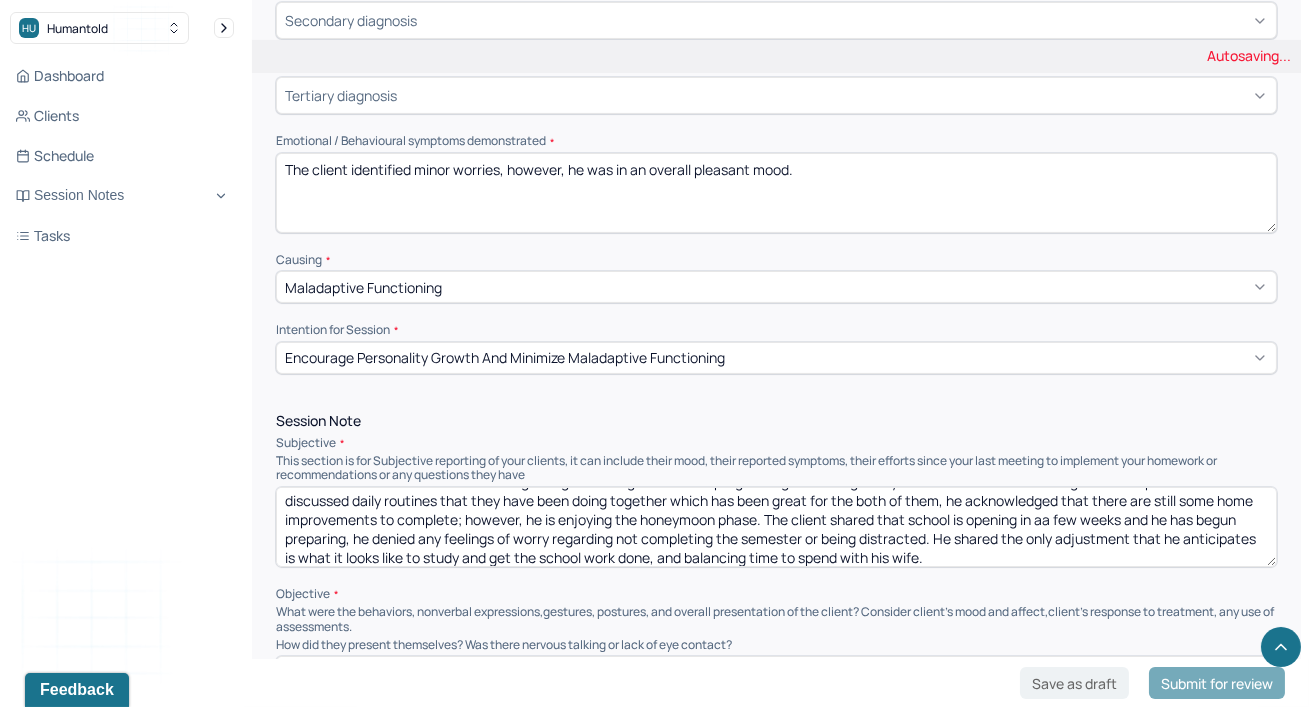 type on "The client shared his contentment regarding how things have been progressing with being newly married and his wife settling in to the apartment. He discussed daily routines that they have been doing together which has been great for the both of them, he acknowledged that there are still some home improvements to complete; however, he is enjoying the honeymoon phase. The client shared that school is opening in aa few weeks and he has begun preparing, he denied any feelings of worry regarding not completing the semester or being distracted. He shared the only adjustment that he anticipates is what it looks like to study and get the school work done, and balancing time to spend with his wife." 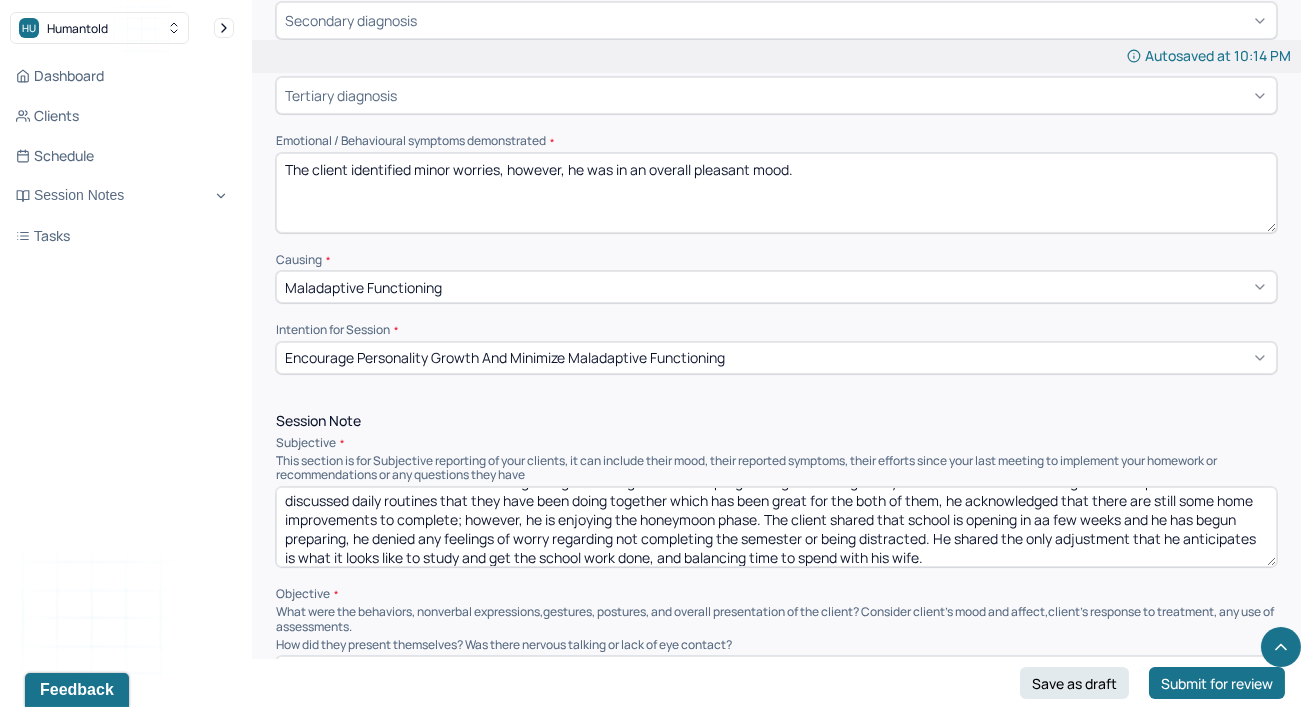 click on "Session Note Subjective This section is for Subjective reporting of your clients, it can include their mood, their reported symptoms, their efforts since your last meeting to implement your homework or recommendations or any questions they have The client shared his contentment regarding how things have been progressing with being newly married and his wife settling in to the apartment. He discussed daily routines that they have been doing together which has been great for the both of them, he acknowledged that there are still some home improvements to complete; however, he is enjoying the honeymoon phase. The client shared that school is opening in aa few weeks and he has begun preparing, he denied any feelings of worry regarding not completing the semester or being distracted. He shared the only adjustment that he anticipates is what it looks like to study and get the school work done, and  Objective How did they present themselves? Was there nervous talking or lack of eye contact? Assessment" at bounding box center (776, 658) 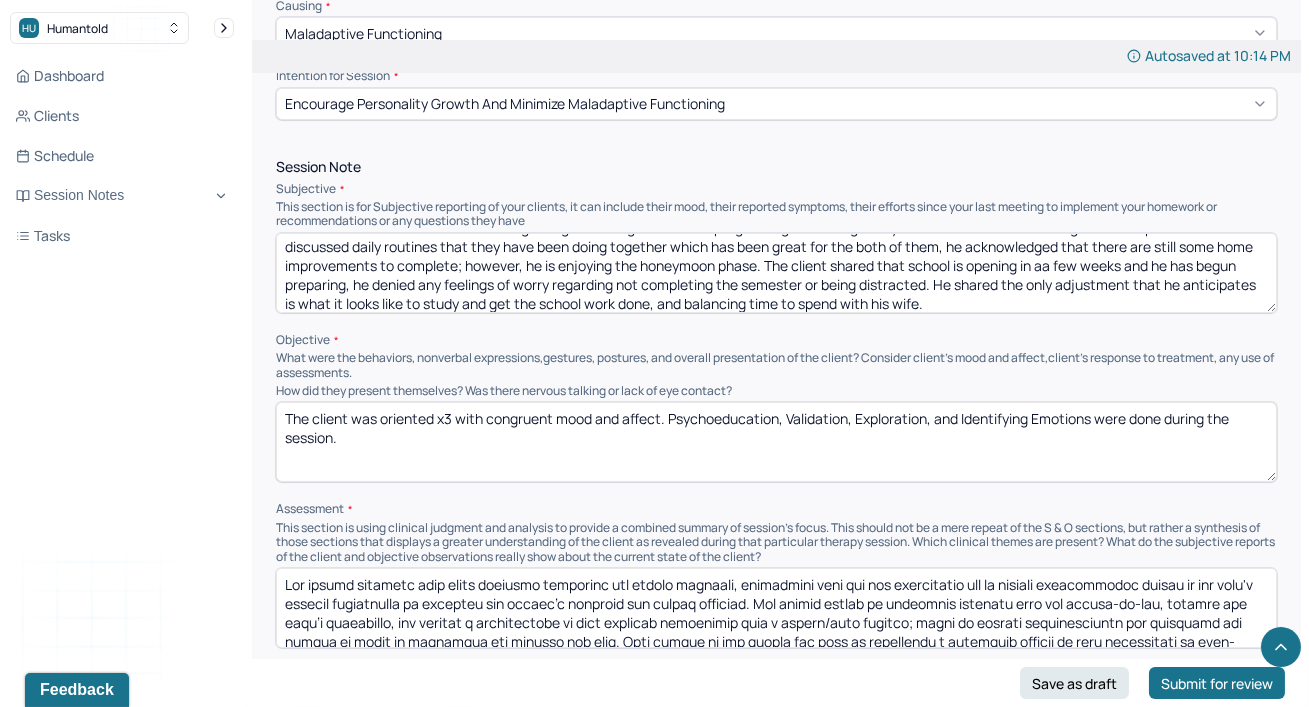 scroll, scrollTop: 1090, scrollLeft: 0, axis: vertical 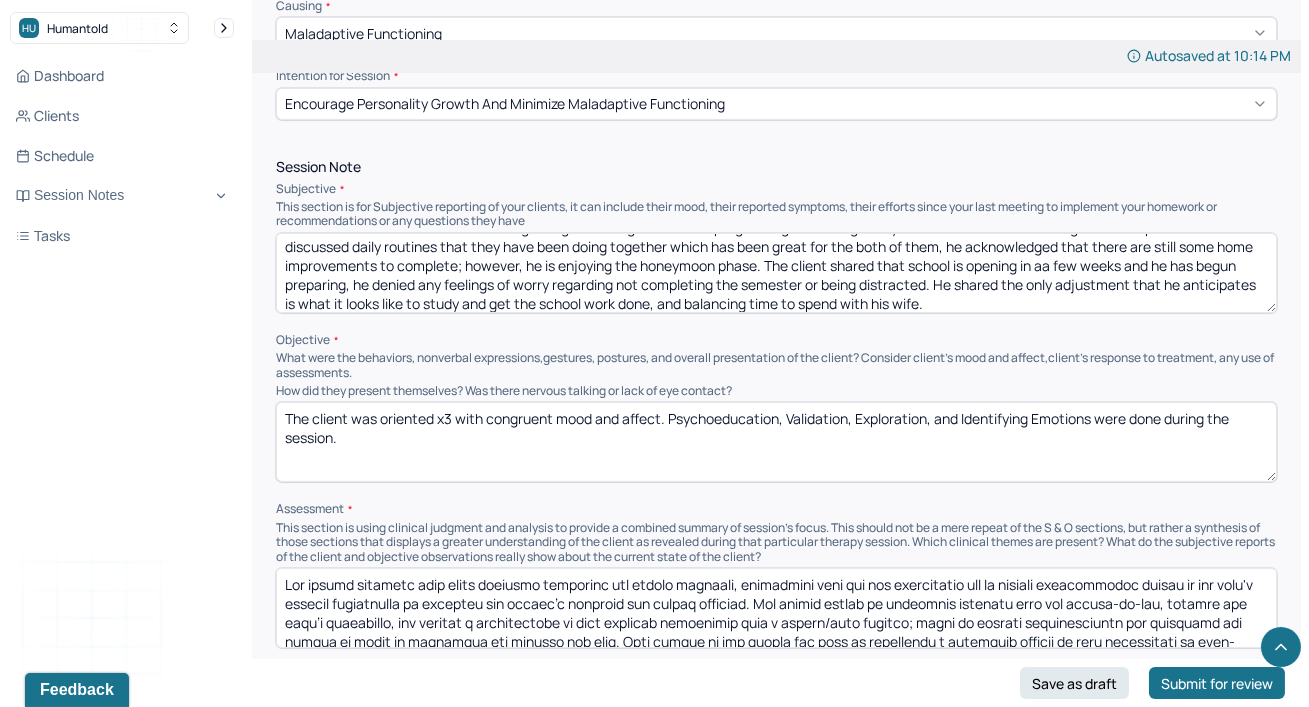 click on "The client was oriented x3 with congruent mood and affect. Psychoeducation, Validation, Exploration, and Identifying Emotions were done during the session." at bounding box center [776, 442] 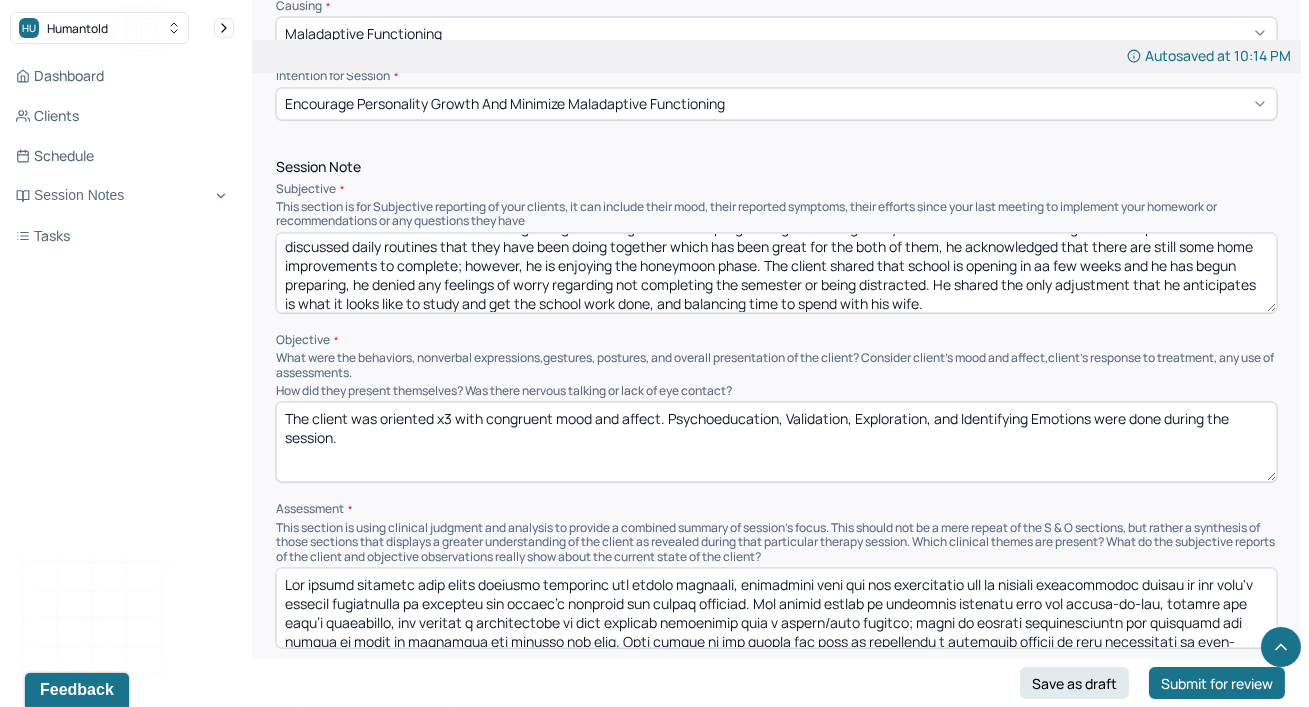 drag, startPoint x: 856, startPoint y: 428, endPoint x: 928, endPoint y: 423, distance: 72.1734 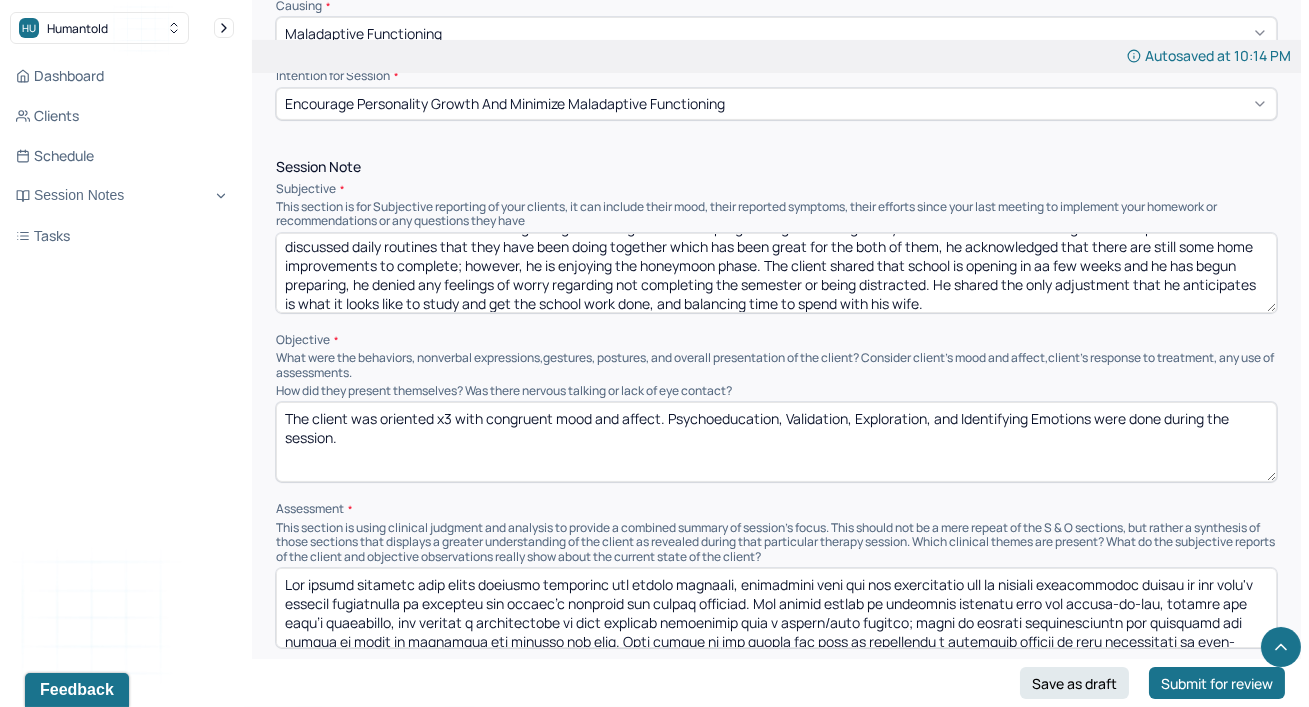 click on "The client was oriented x3 with congruent mood and affect. Psychoeducation, Validation, Exploration, and Identifying Emotions were done during the session." at bounding box center (776, 442) 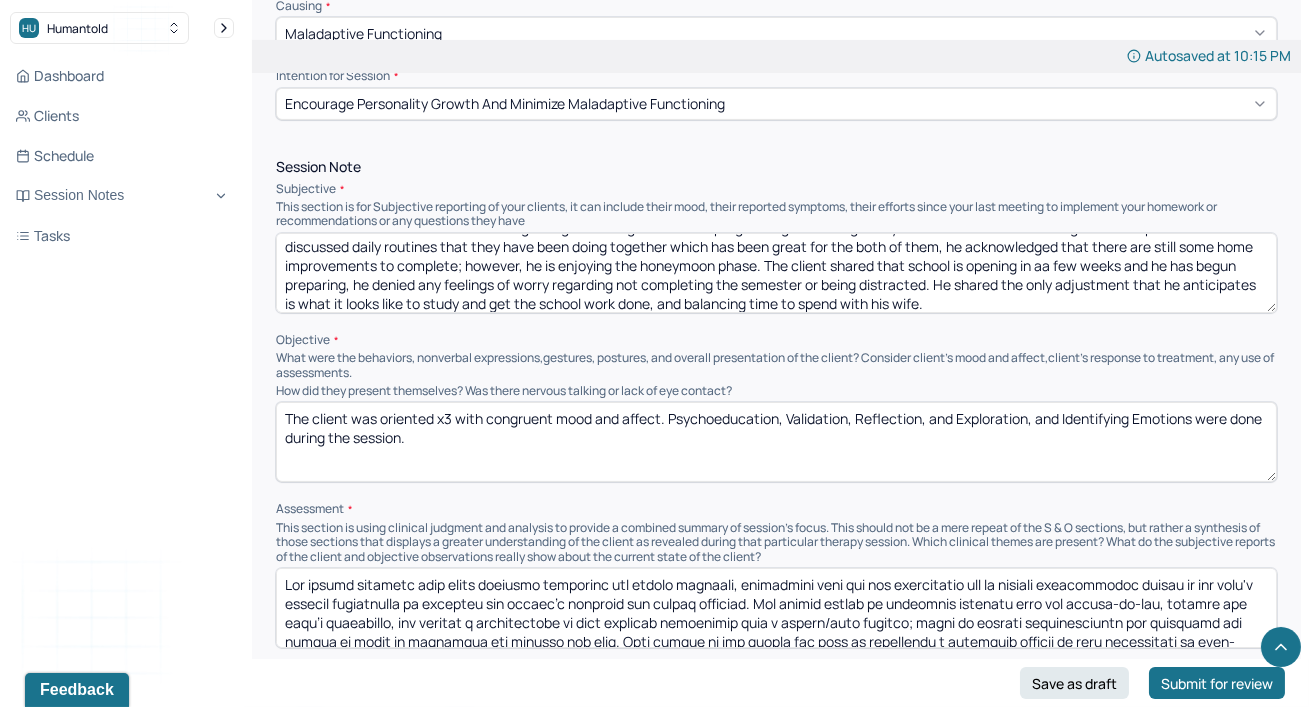 click on "The client was oriented x3 with congruent mood and affect. Psychoeducation, Validation, Reflection, and Exploration, and Identifying Emotions were done during the session." at bounding box center (776, 442) 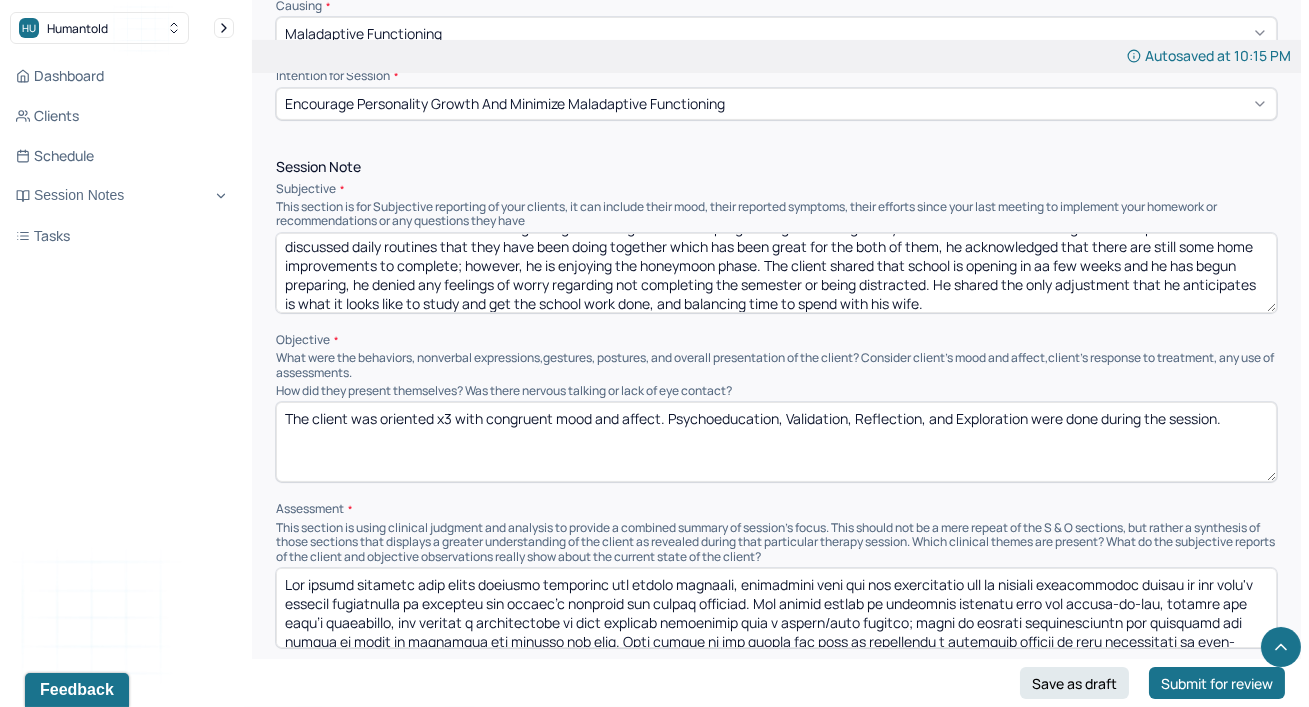 type on "The client was oriented x3 with congruent mood and affect. Psychoeducation, Validation, Reflection, and Exploration were done during the session." 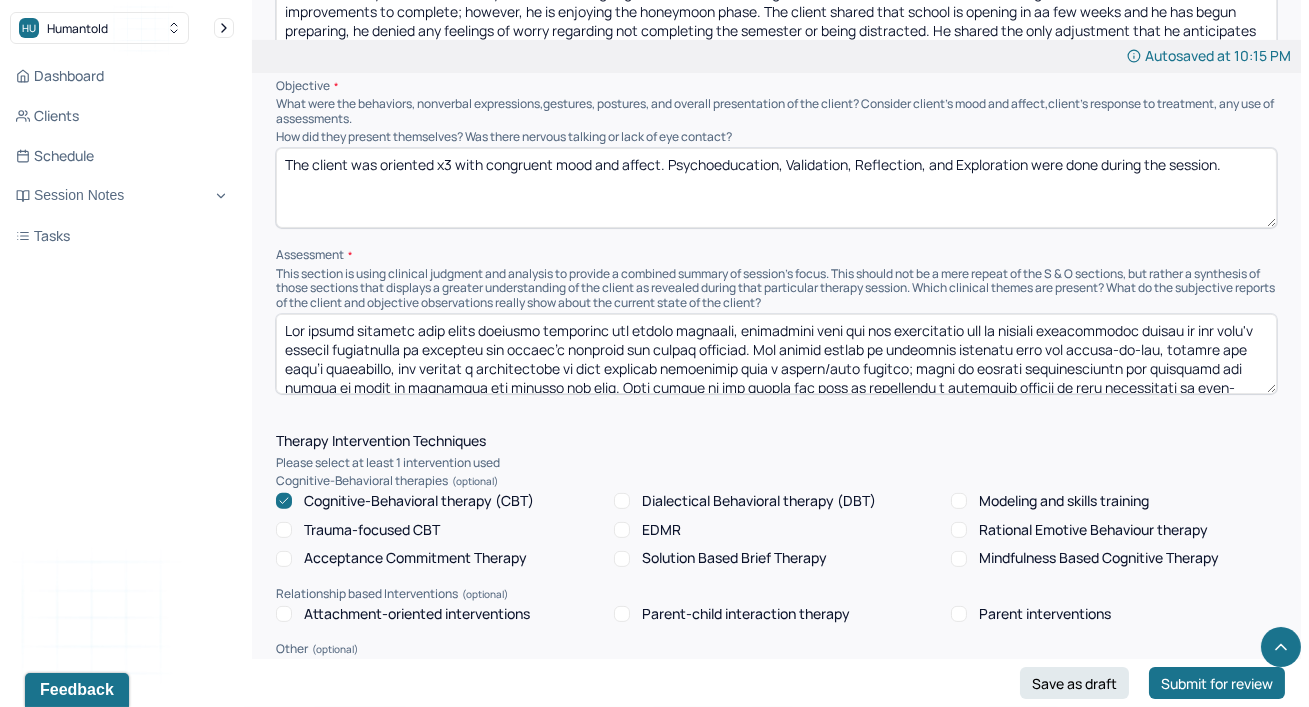 scroll, scrollTop: 1345, scrollLeft: 0, axis: vertical 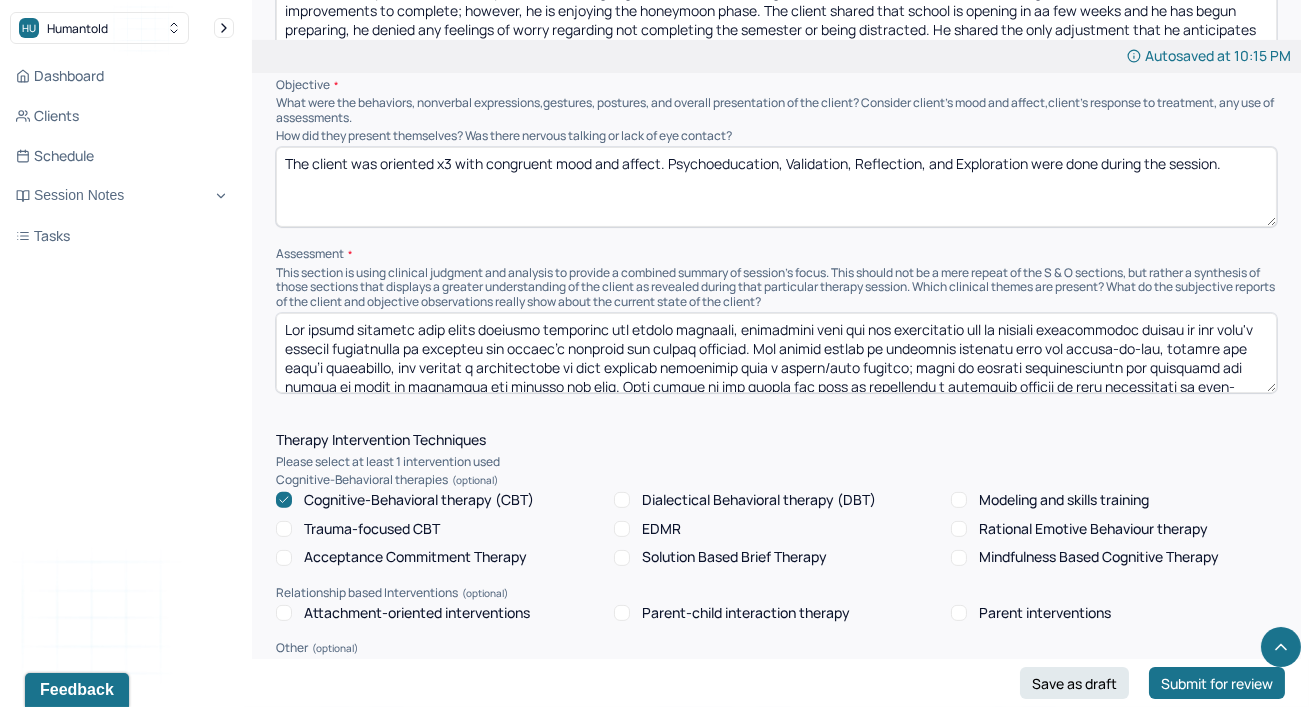 click at bounding box center [776, 353] 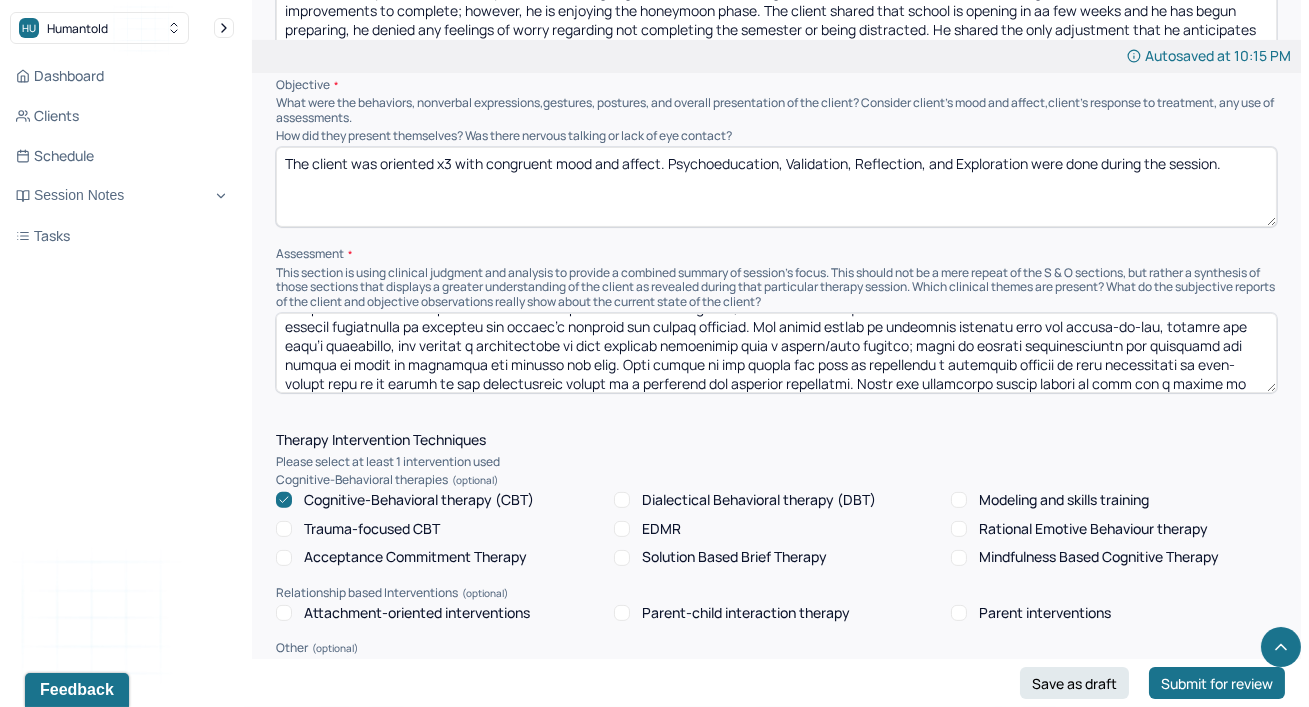 scroll, scrollTop: 60, scrollLeft: 0, axis: vertical 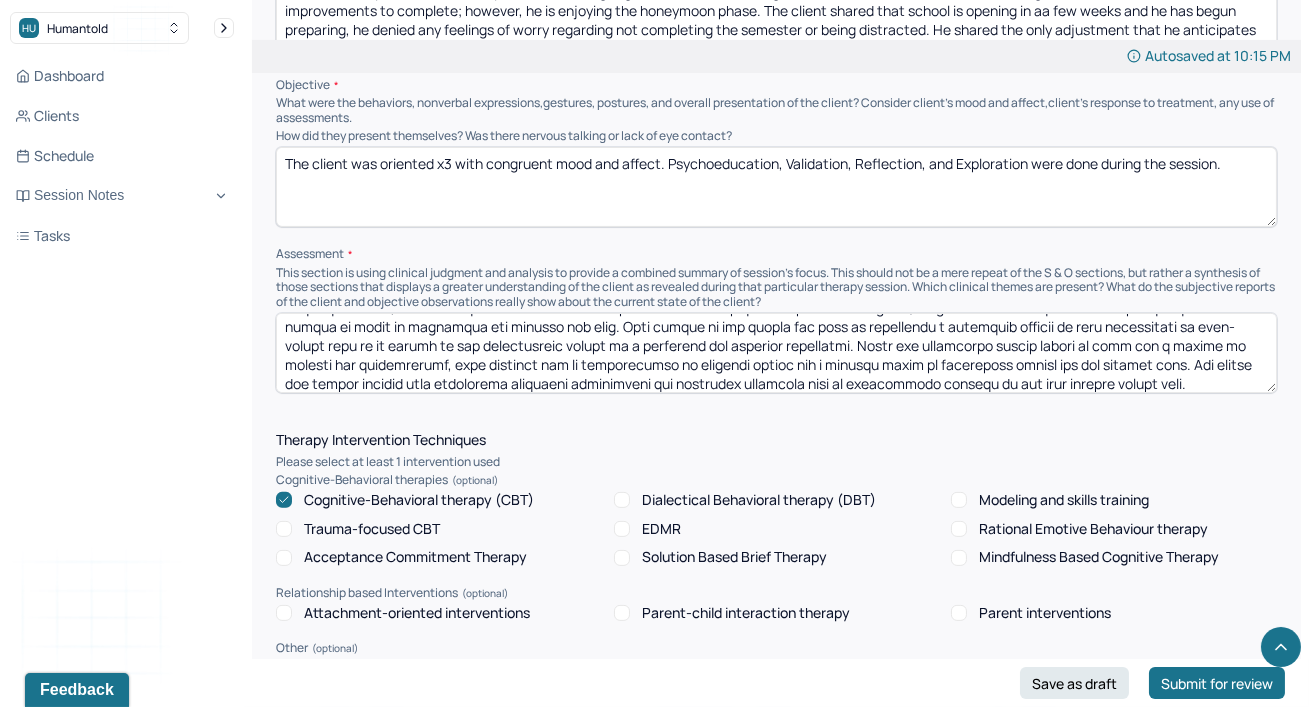click at bounding box center (776, 353) 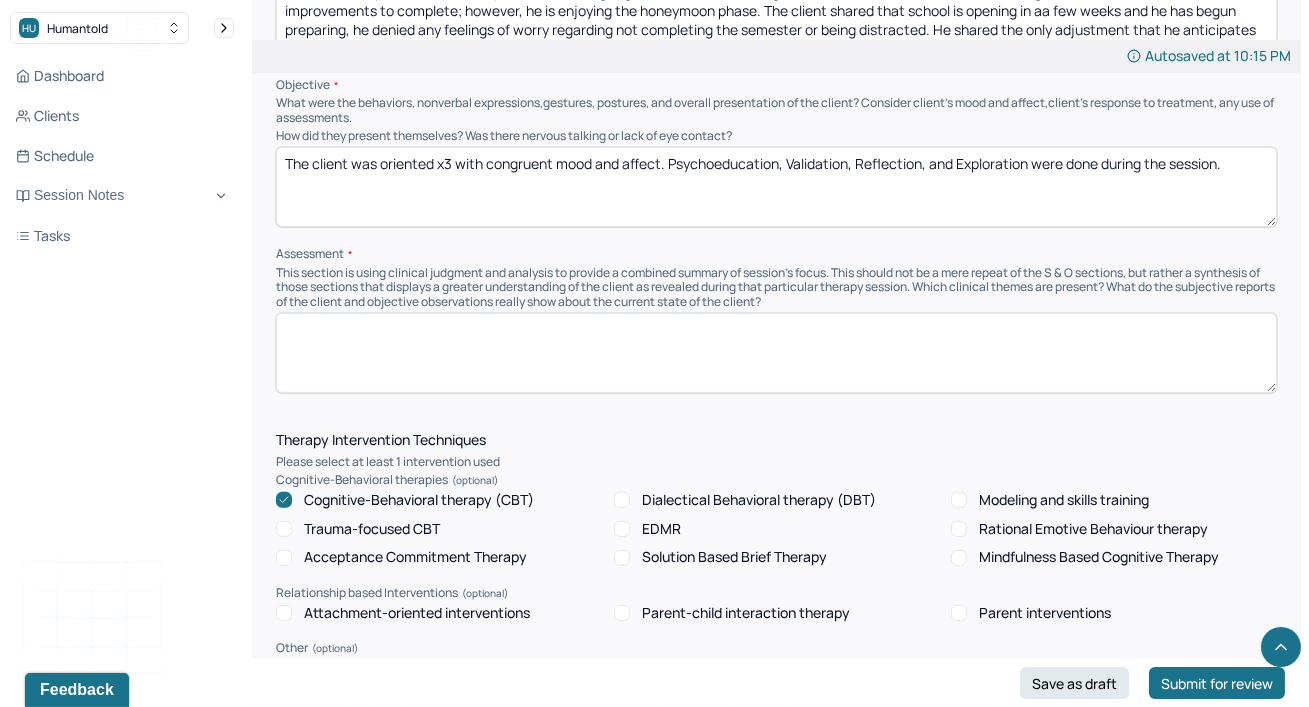 scroll, scrollTop: 0, scrollLeft: 0, axis: both 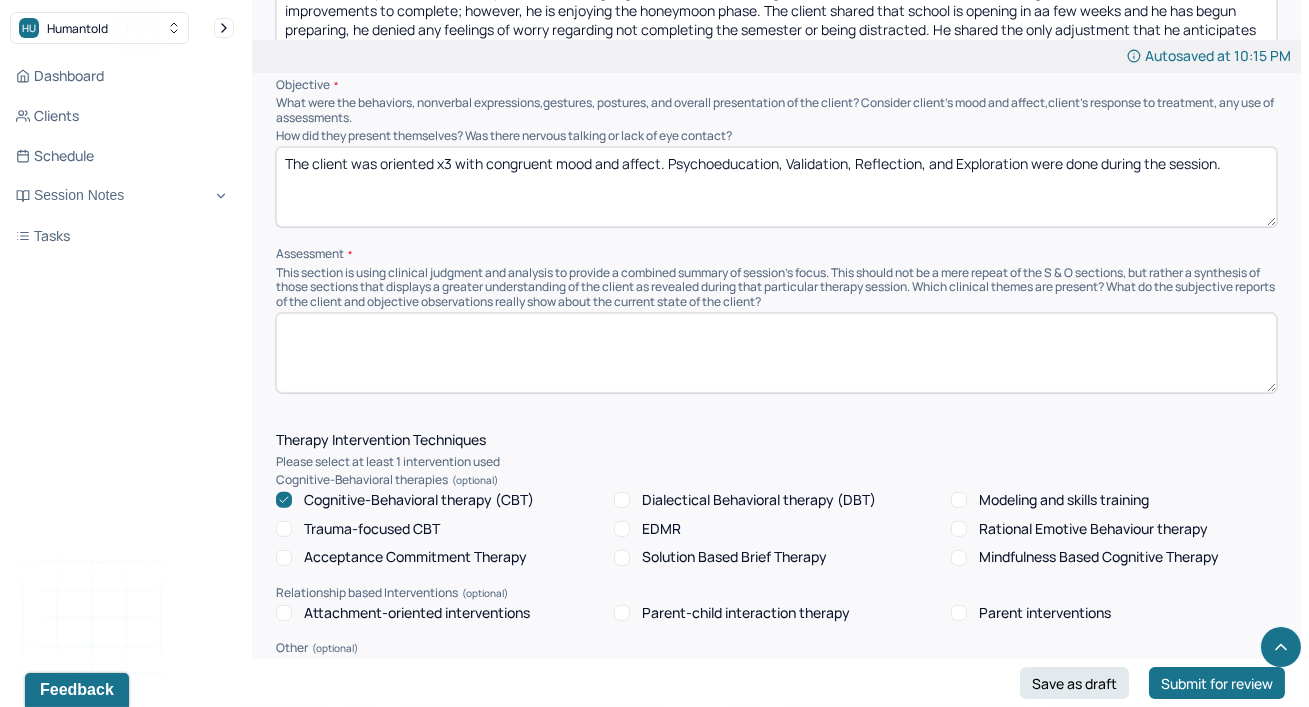 click on "The client shared his contentment regarding how things have been progressing with being newly married and his wife settling in to the apartment. He discussed daily routines that they have been doing together which has been great for the both of them, he acknowledged that there are still some home improvements to complete; however, he is enjoying the honeymoon phase. The client shared that school is opening in aa few weeks and he has begun preparing, he denied any feelings of worry regarding not completing the semester or being distracted. He shared the only adjustment that he anticipates is what it looks like to study and get the school work done, and balancing time to spend with his wife." at bounding box center (776, 18) 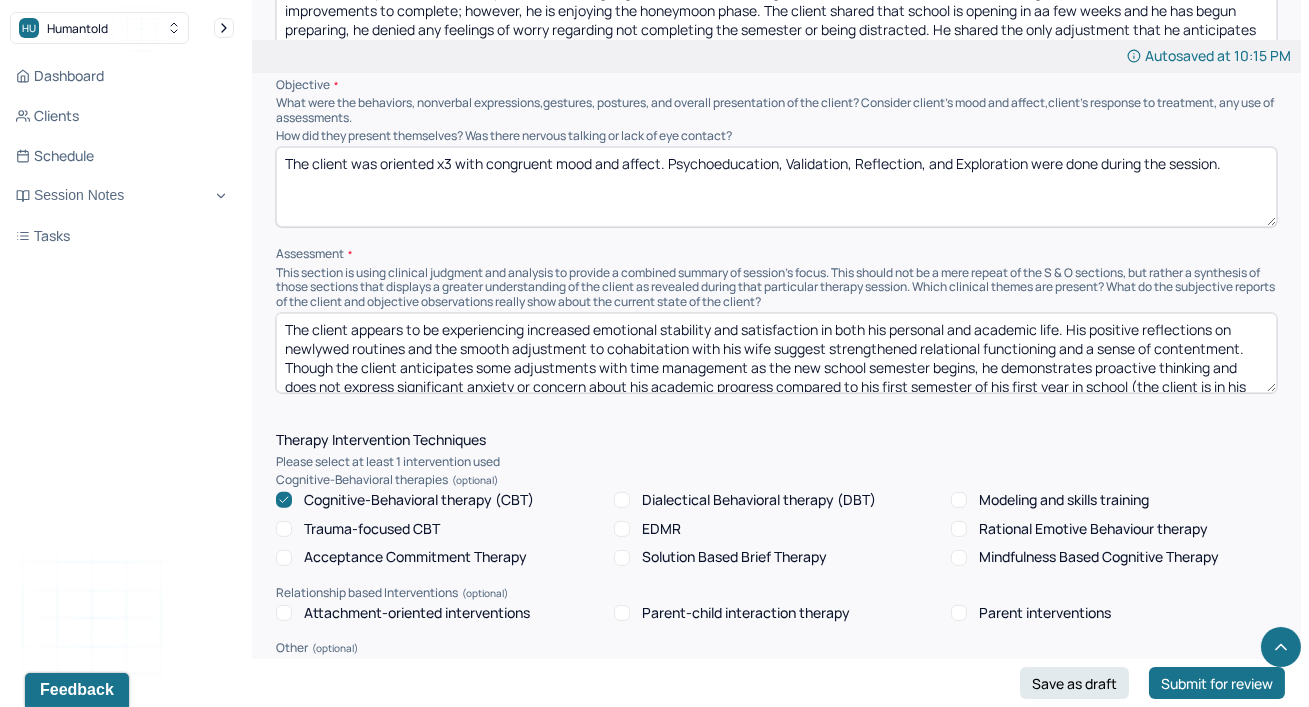 scroll, scrollTop: 41, scrollLeft: 0, axis: vertical 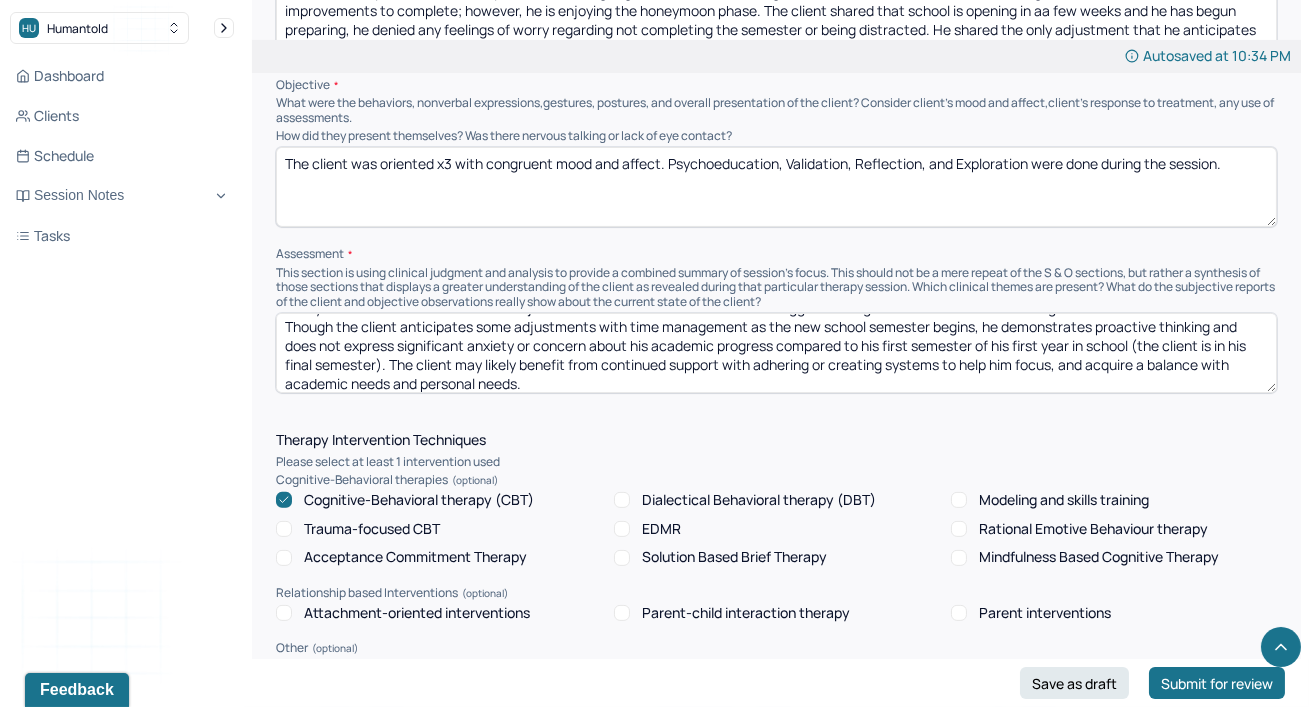 type on "The client appears to be experiencing increased emotional stability and satisfaction in both his personal and academic life. His positive reflections on newlywed routines and the smooth adjustment to cohabitation with his wife suggest strengthened relational functioning and a sense of contentment. Though the client anticipates some adjustments with time management as the new school semester begins, he demonstrates proactive thinking and does not express significant anxiety or concern about his academic progress compared to his first semester of his first year in school (the client is in his final semester). The client may likely benefit from continued support with adhering or creating systems to help him focus, and acquire a balance with academic needs and personal needs." 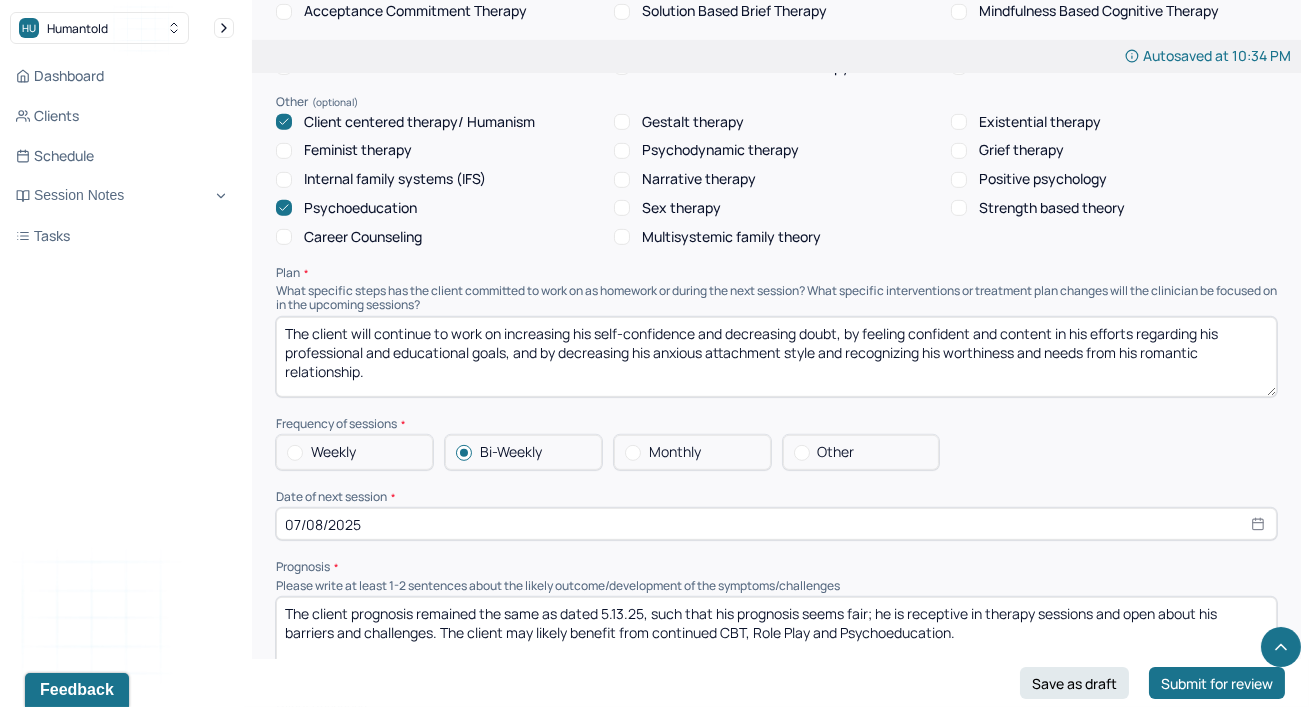 scroll, scrollTop: 1927, scrollLeft: 0, axis: vertical 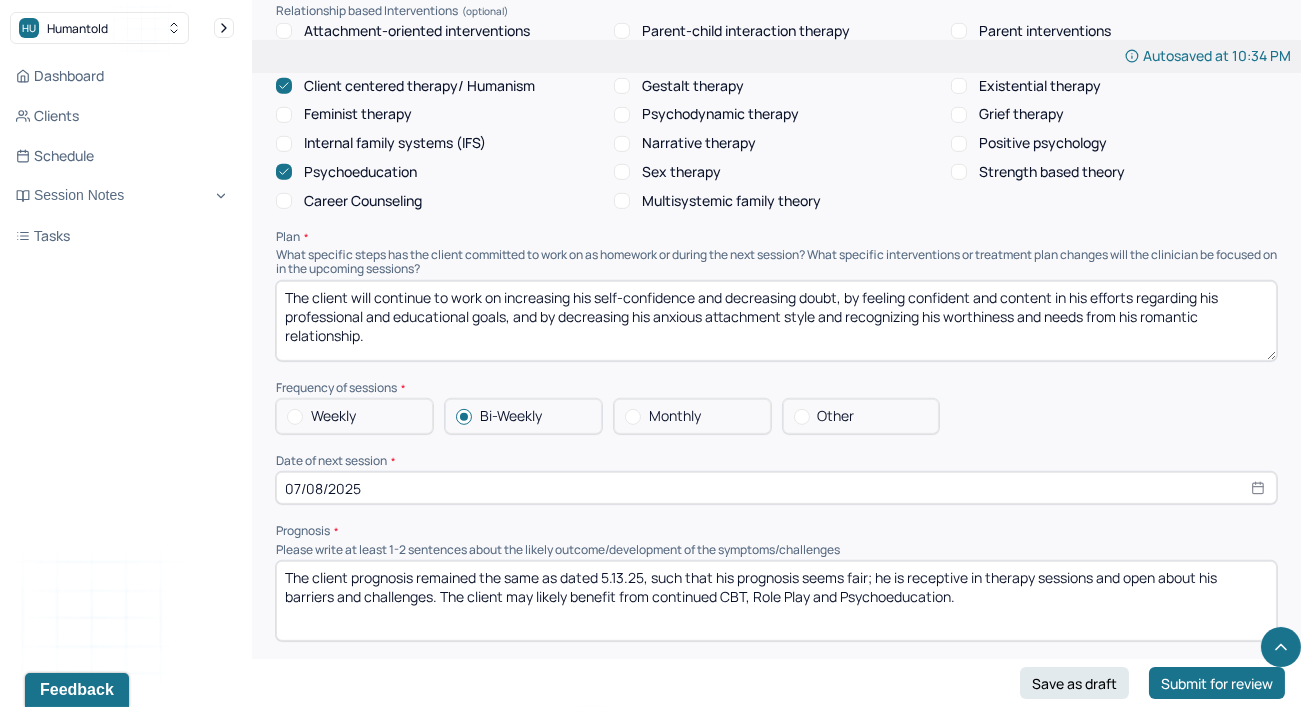 click on "Other" at bounding box center [836, 416] 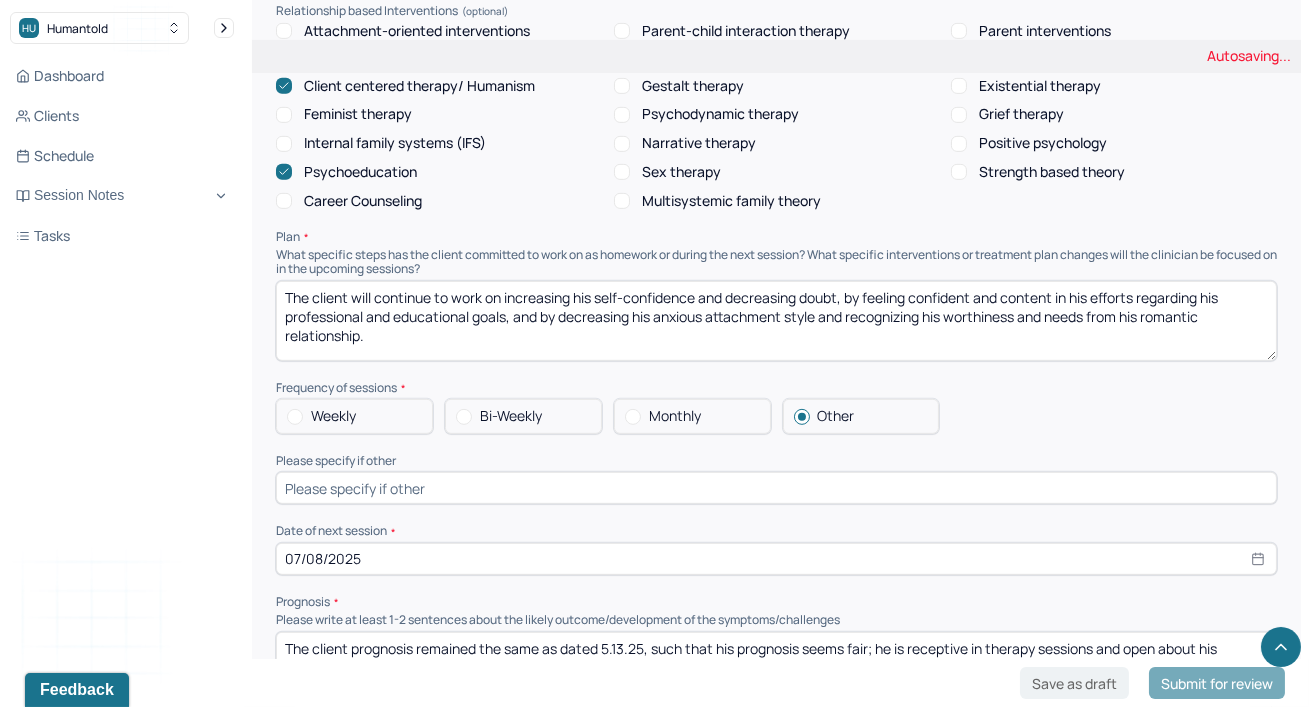click at bounding box center [776, 488] 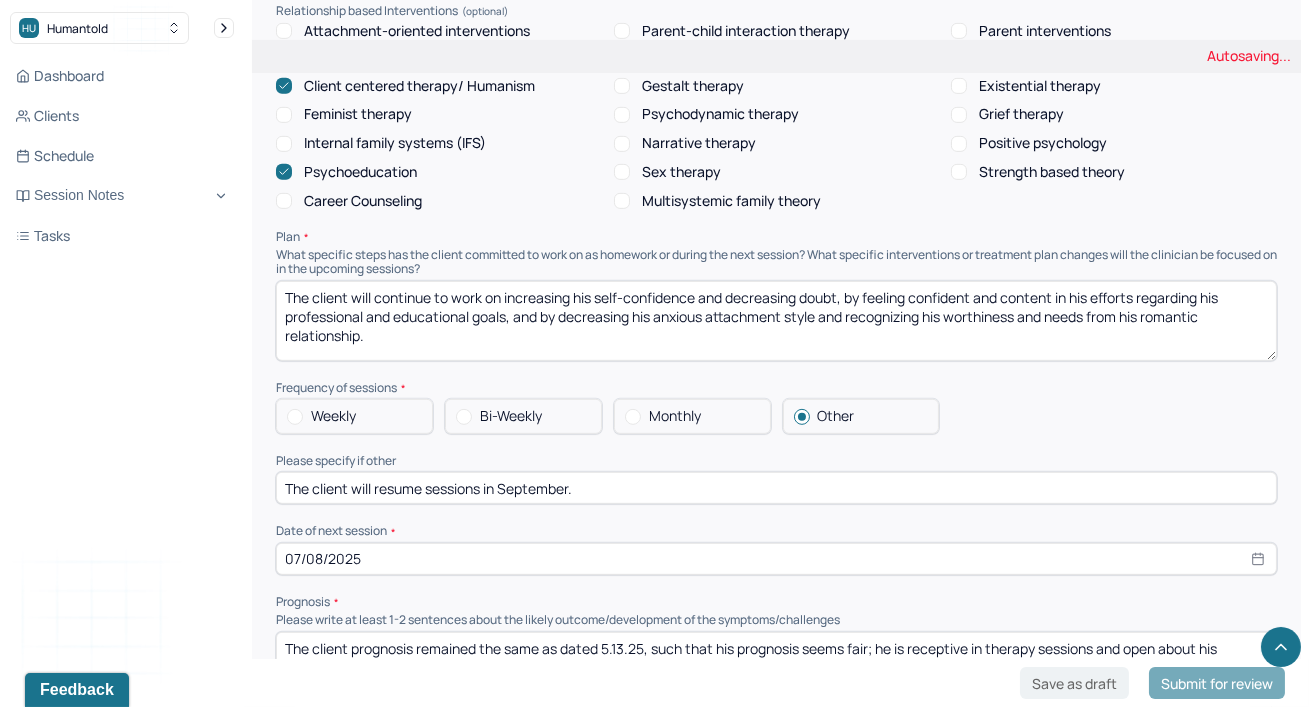 type on "The client will resume sessions in September." 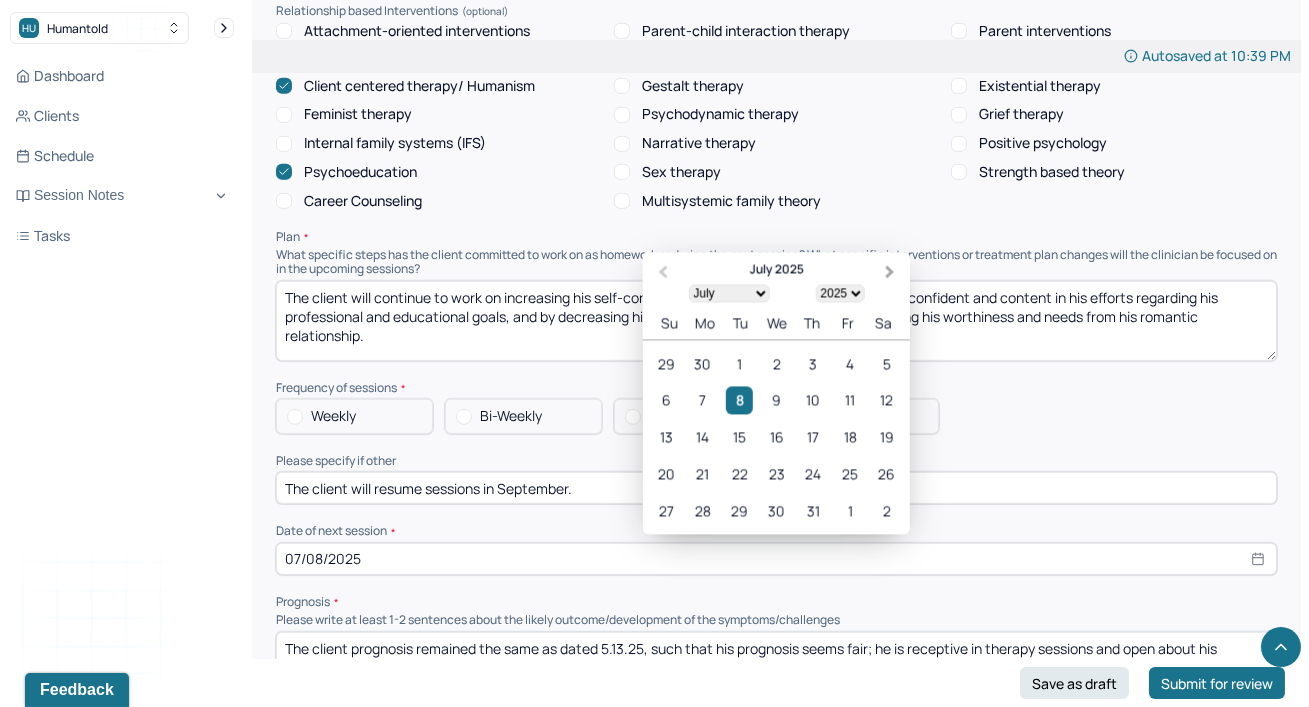 click on "Next Month" at bounding box center (892, 273) 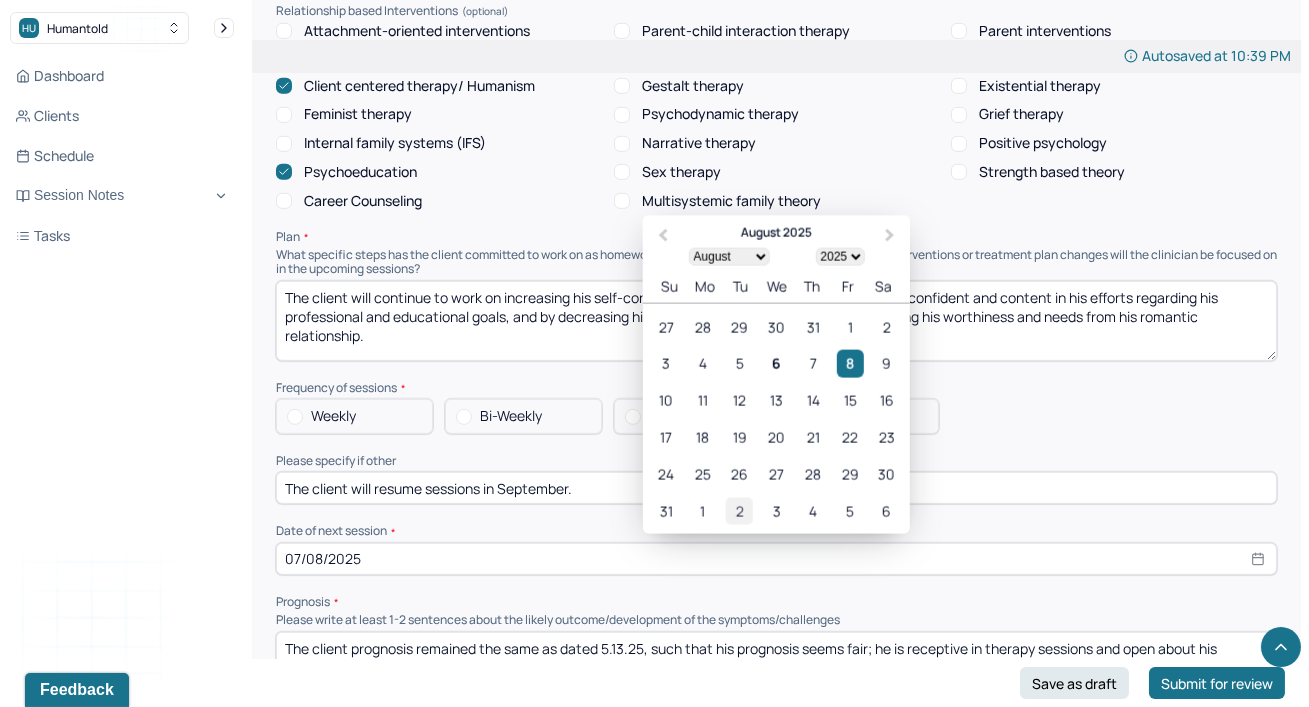 click on "2" at bounding box center [739, 510] 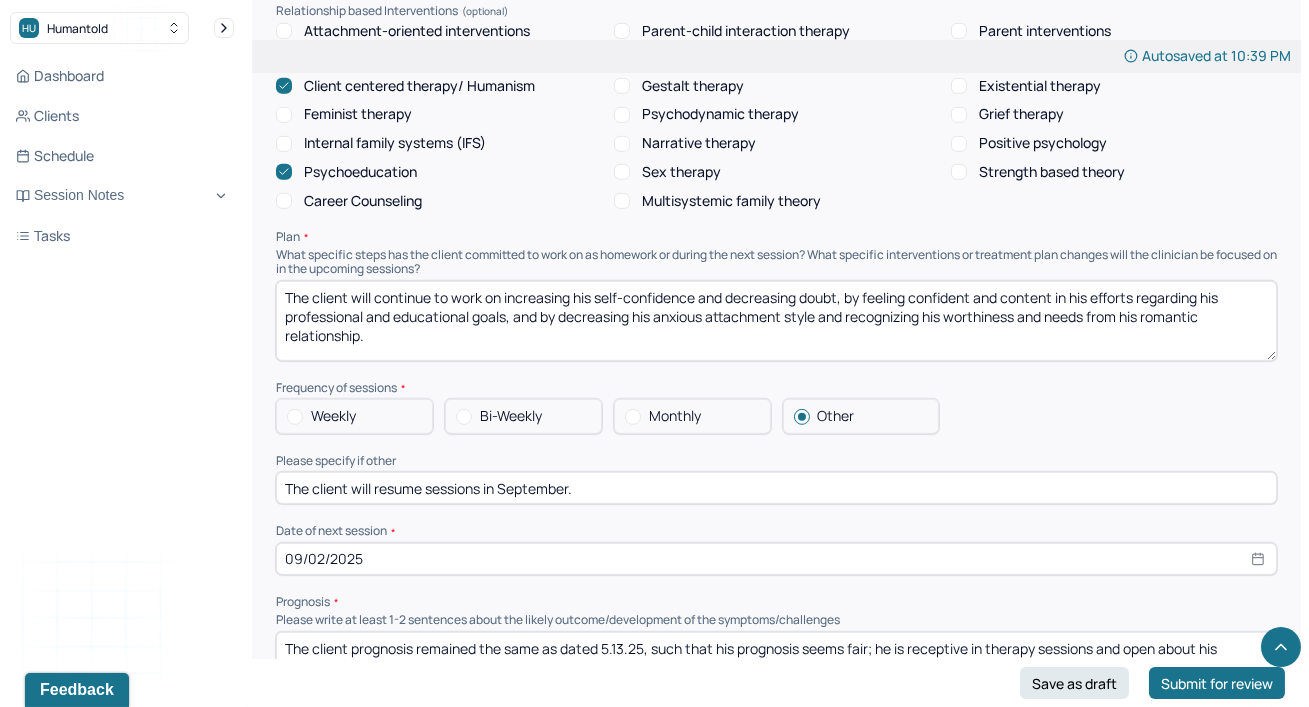 type on "09/02/2025" 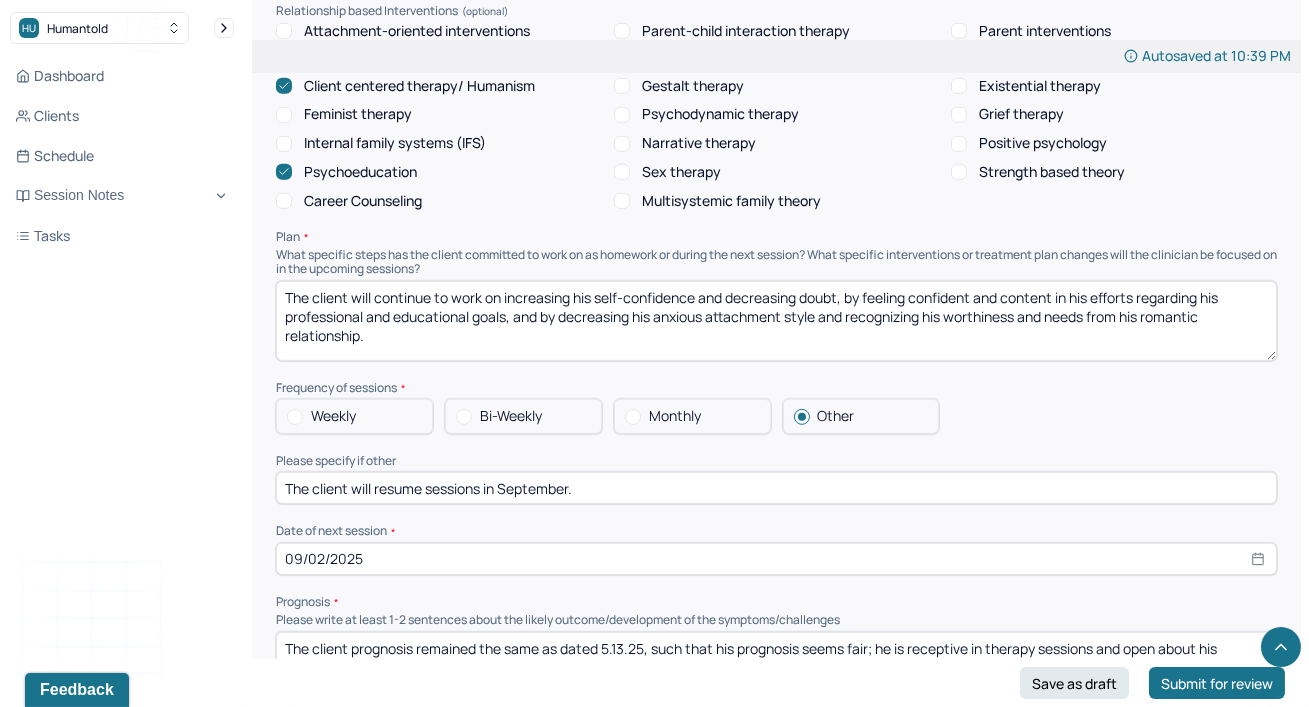 click on "Weekly Bi-Weekly Monthly Other" at bounding box center [776, 416] 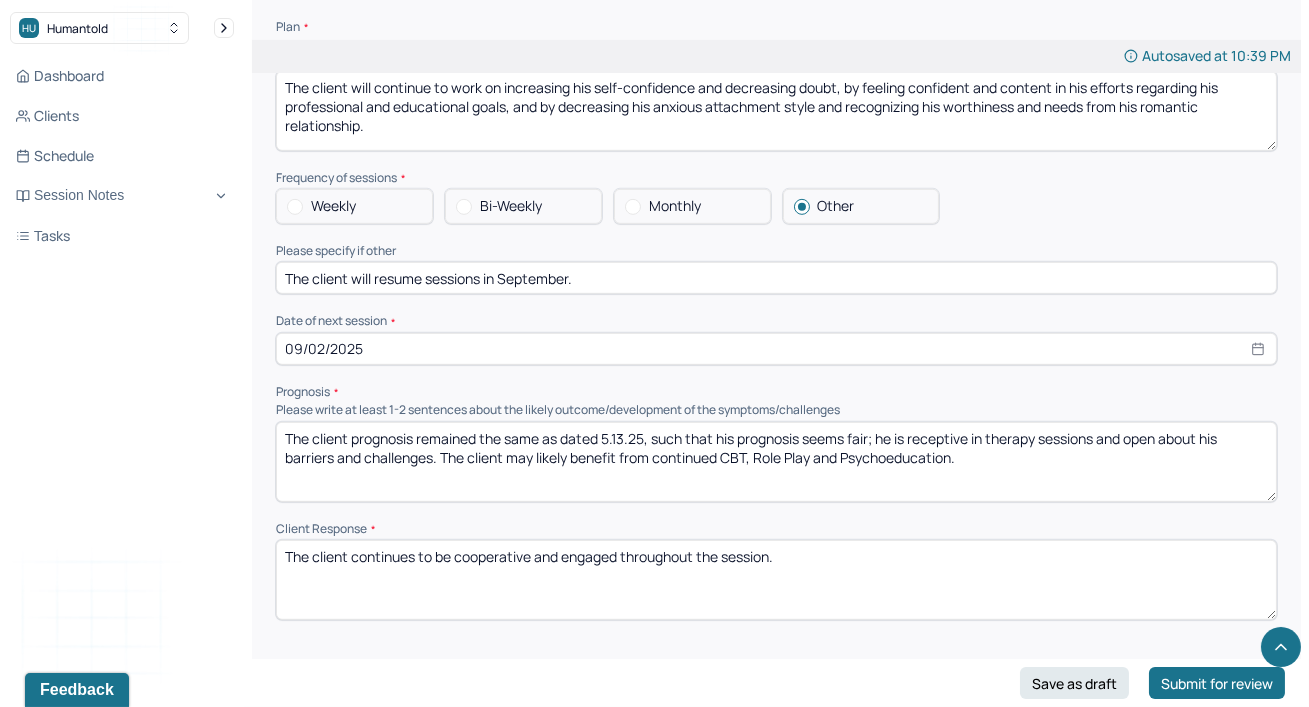 scroll, scrollTop: 2145, scrollLeft: 0, axis: vertical 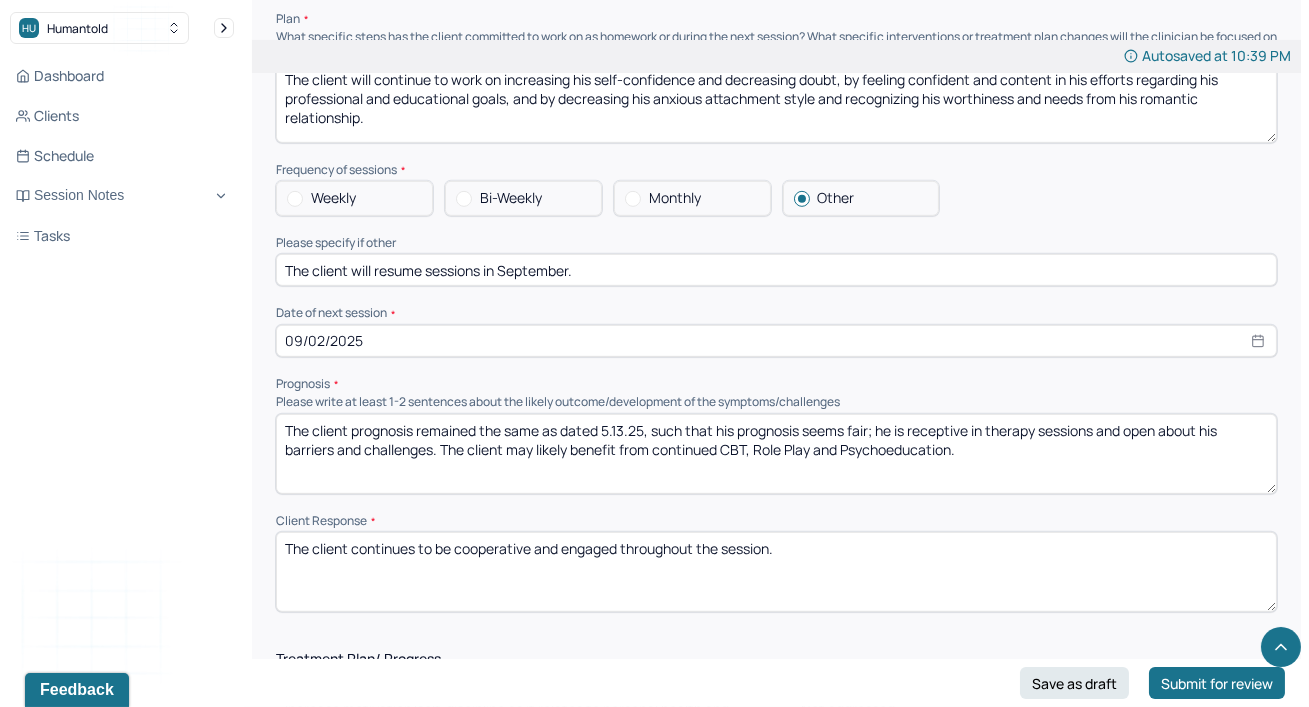 click on "Autosaved at [TIME] Appointment Details Client name [FIRST] [LAST] Date of service [DATE] Time [TIME] - [TIME] Duration [DURATION] Appointment type individual therapy Provider name [FIRST] [LAST] Modifier 1 95 Telemedicine Note type Individual soap note Load previous session note Instructions The fields marked with an asterisk ( * ) are required before you can submit your notes. Before you can submit your session notes, they must be signed. You have the option to save your notes as a draft before making a submission. Appointment location * Teletherapy Client Teletherapy Location here Home Office Other Provider Teletherapy Location Home Office Other Consent was received for the teletherapy session The teletherapy session was conducted via video Primary diagnosis * F41.1 GENERALIZED ANXIETY DISORDER Secondary diagnosis (optional) Secondary diagnosis Tertiary diagnosis (optional) Tertiary diagnosis Emotional / Behavioural symptoms demonstrated * Causing * Maladaptive Functioning Intention for Session * Objective" at bounding box center (776, -270) 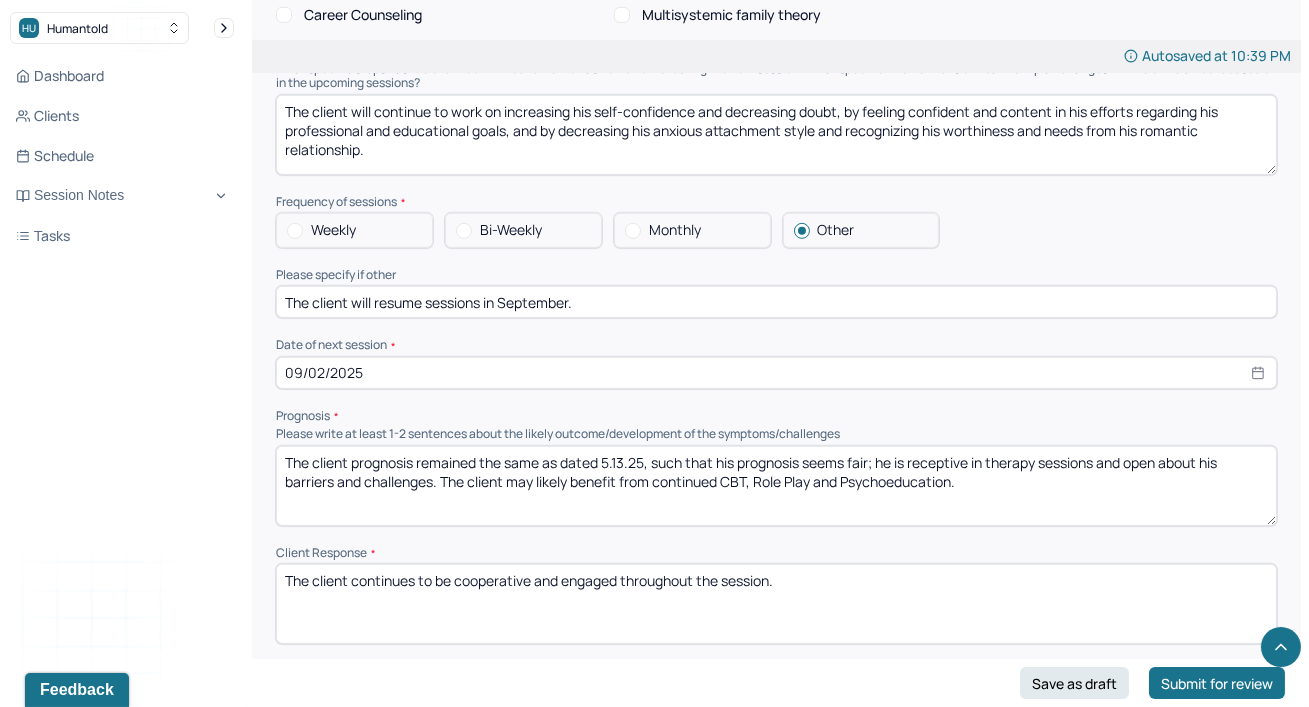 scroll, scrollTop: 2109, scrollLeft: 0, axis: vertical 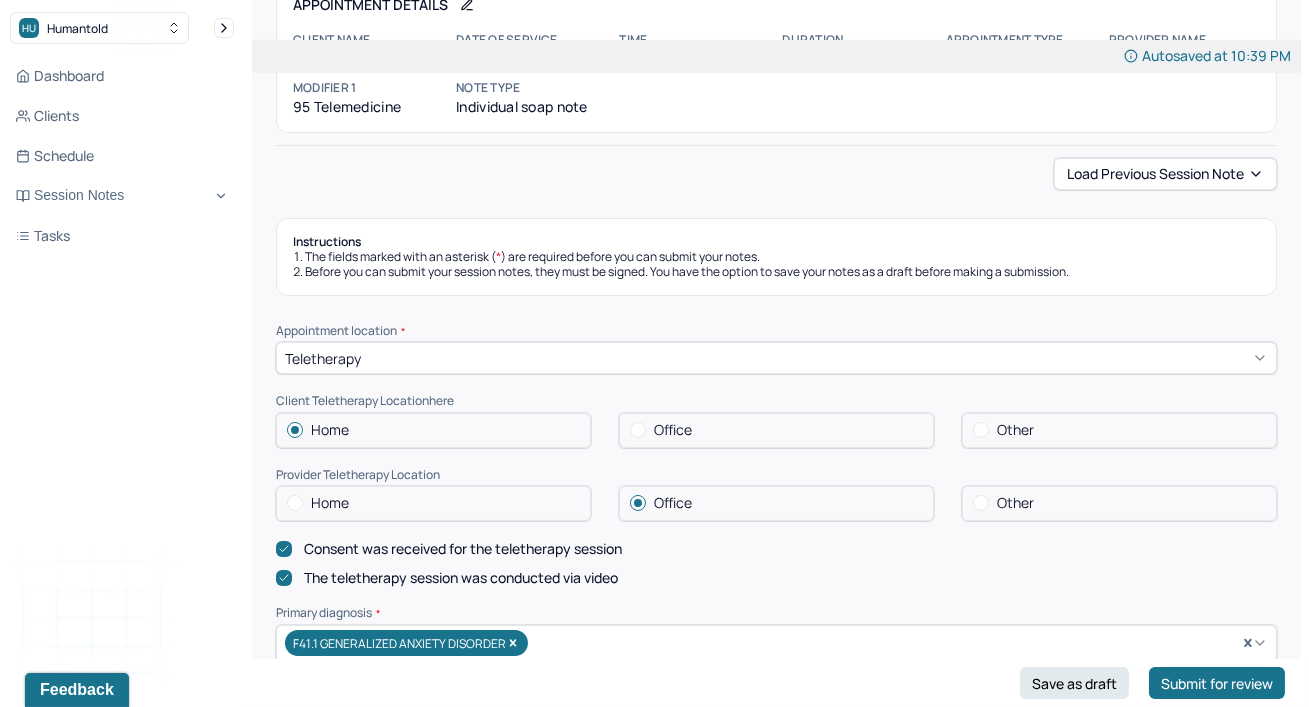 click on "Autosaved at [TIME] Appointment Details Client name [FIRST] [LAST] Date of service [DATE] Time [TIME] - [TIME] Duration [DURATION] Appointment type individual therapy Provider name [FIRST] [LAST] Modifier 1 95 Telemedicine Note type Individual soap note Load previous session note Instructions The fields marked with an asterisk ( * ) are required before you can submit your notes. Before you can submit your session notes, they must be signed. You have the option to save your notes as a draft before making a submission. Appointment location * Teletherapy Client Teletherapy Location here Home Office Other Provider Teletherapy Location Home Office Other Consent was received for the teletherapy session The teletherapy session was conducted via video Primary diagnosis * F41.1 GENERALIZED ANXIETY DISORDER Secondary diagnosis (optional) Secondary diagnosis Tertiary diagnosis (optional) Tertiary diagnosis Emotional / Behavioural symptoms demonstrated * Causing * Maladaptive Functioning Intention for Session * Objective" at bounding box center (776, 1745) 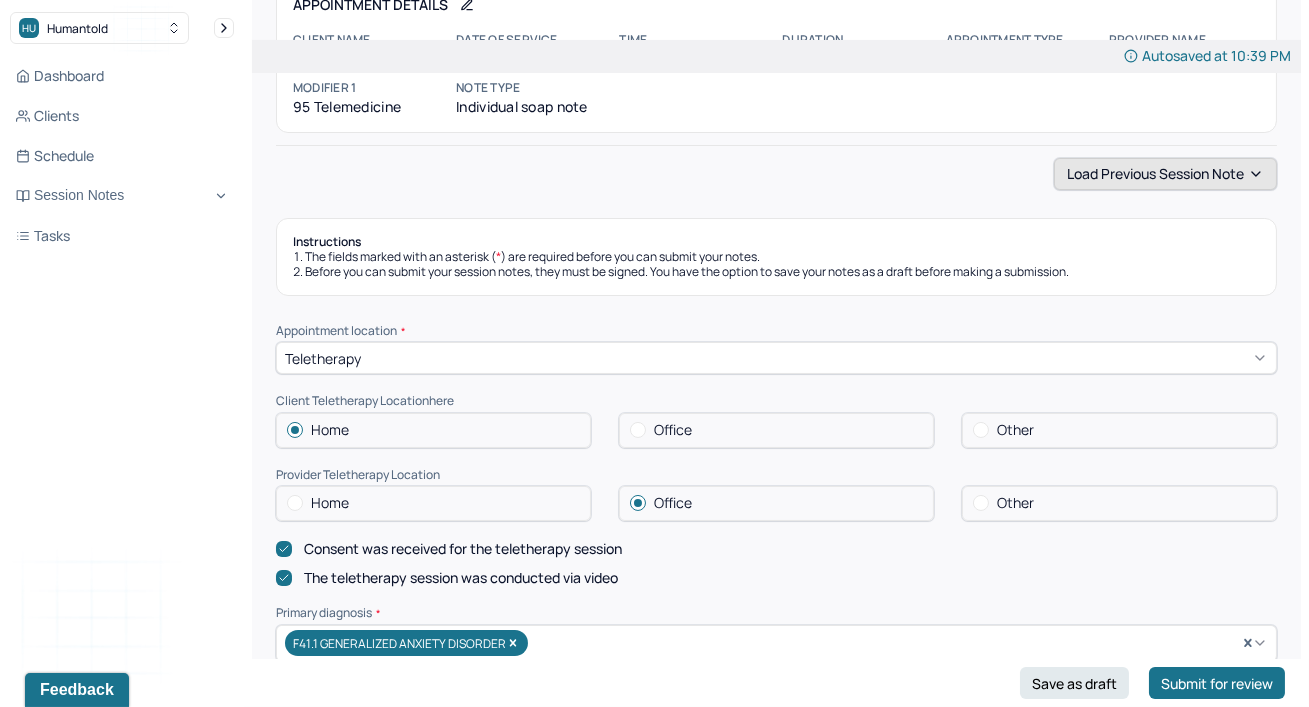click on "Load previous session note" at bounding box center [1165, 174] 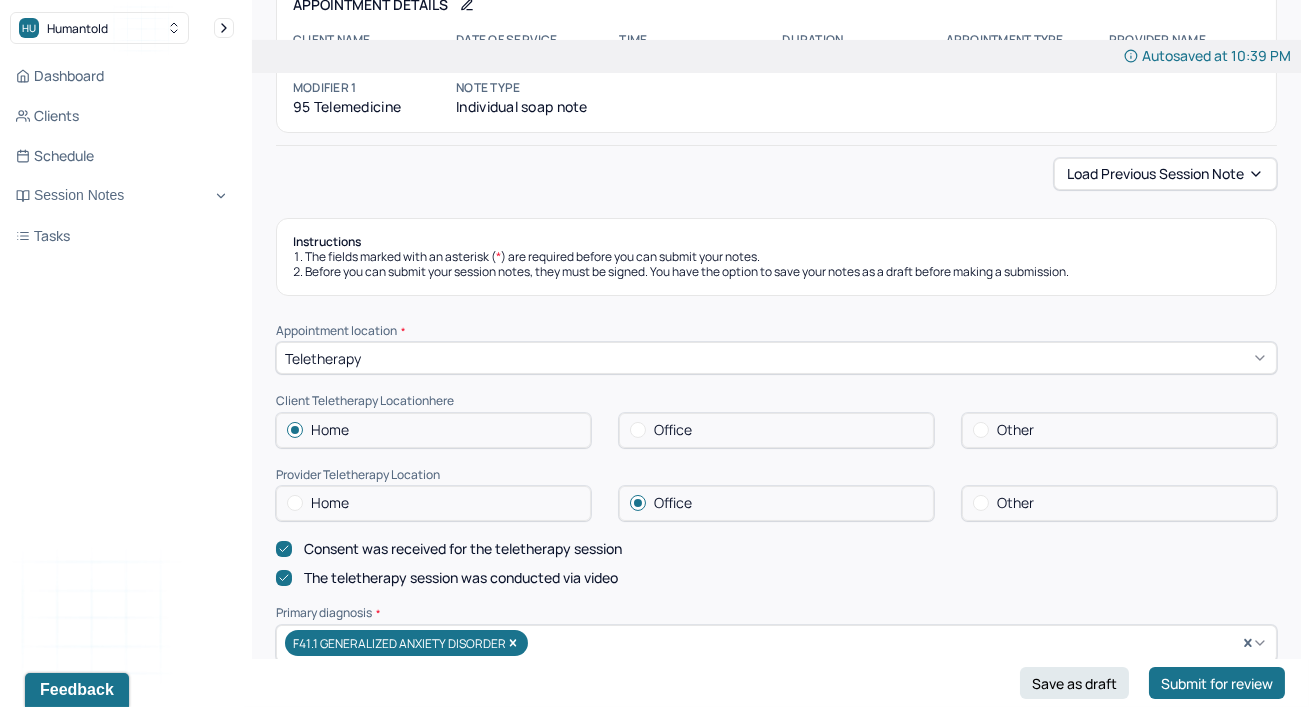 click on "Autosaved at [TIME] Appointment Details Client name [FIRST] [LAST] Date of service [DATE] Time [TIME] - [TIME] Duration [DURATION] Appointment type individual therapy Provider name [FIRST] [LAST] Modifier 1 95 Telemedicine Note type Individual soap note Load previous session note Instructions The fields marked with an asterisk ( * ) are required before you can submit your notes. Before you can submit your session notes, they must be signed. You have the option to save your notes as a draft before making a submission. Appointment location * Teletherapy Client Teletherapy Location here Home Office Other Provider Teletherapy Location Home Office Other Consent was received for the teletherapy session The teletherapy session was conducted via video Primary diagnosis * F41.1 GENERALIZED ANXIETY DISORDER Secondary diagnosis (optional) Secondary diagnosis Tertiary diagnosis (optional) Tertiary diagnosis Emotional / Behavioural symptoms demonstrated * Causing * Maladaptive Functioning Intention for Session * Objective" at bounding box center (776, 1737) 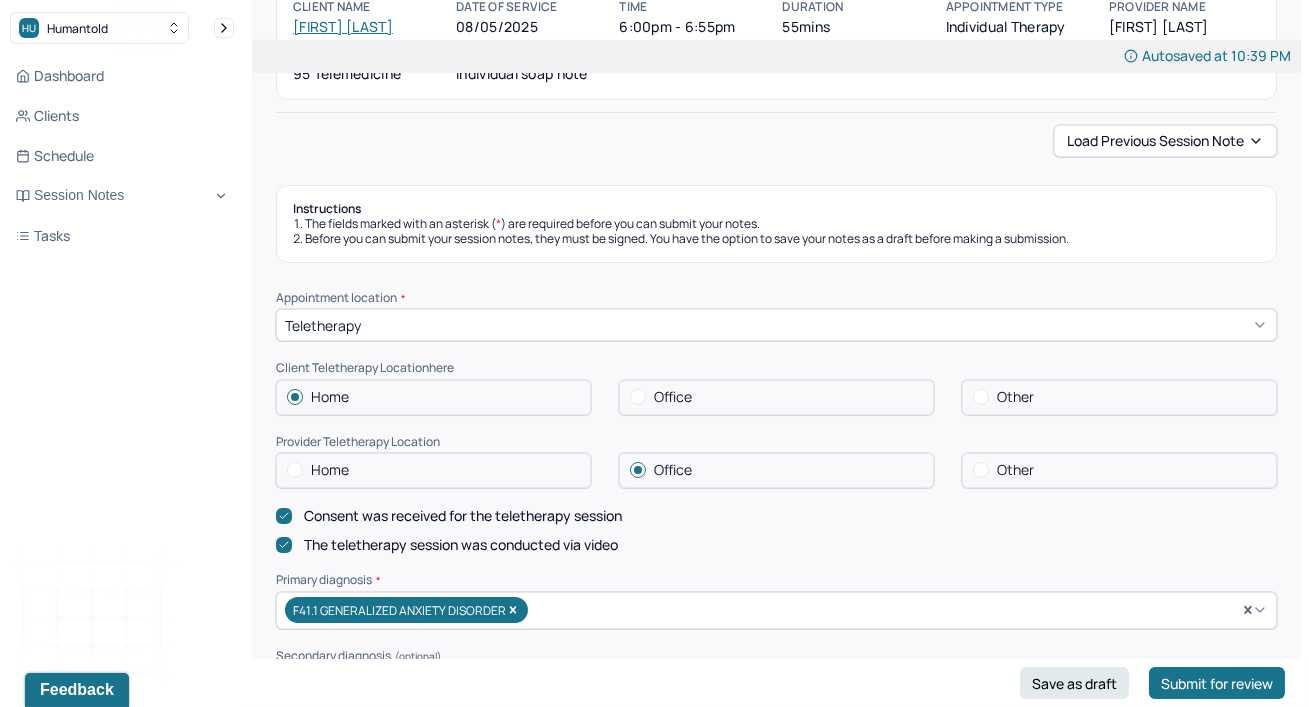 scroll, scrollTop: 174, scrollLeft: 0, axis: vertical 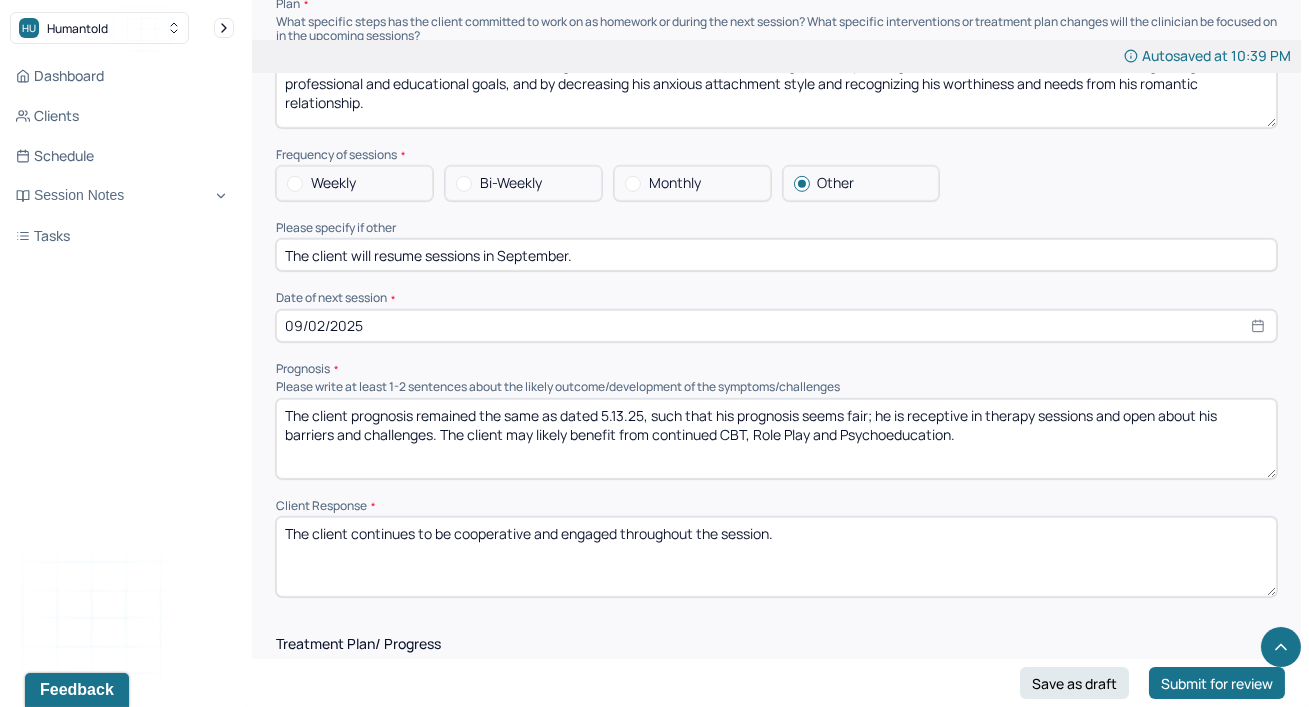 click on "The client prognosis remained the same as dated 5.13.25, such that his prognosis seems fair; he is receptive in therapy sessions and open about his barriers and challenges. The client may likely benefit from continued CBT, Role Play and Psychoeducation." at bounding box center (776, 439) 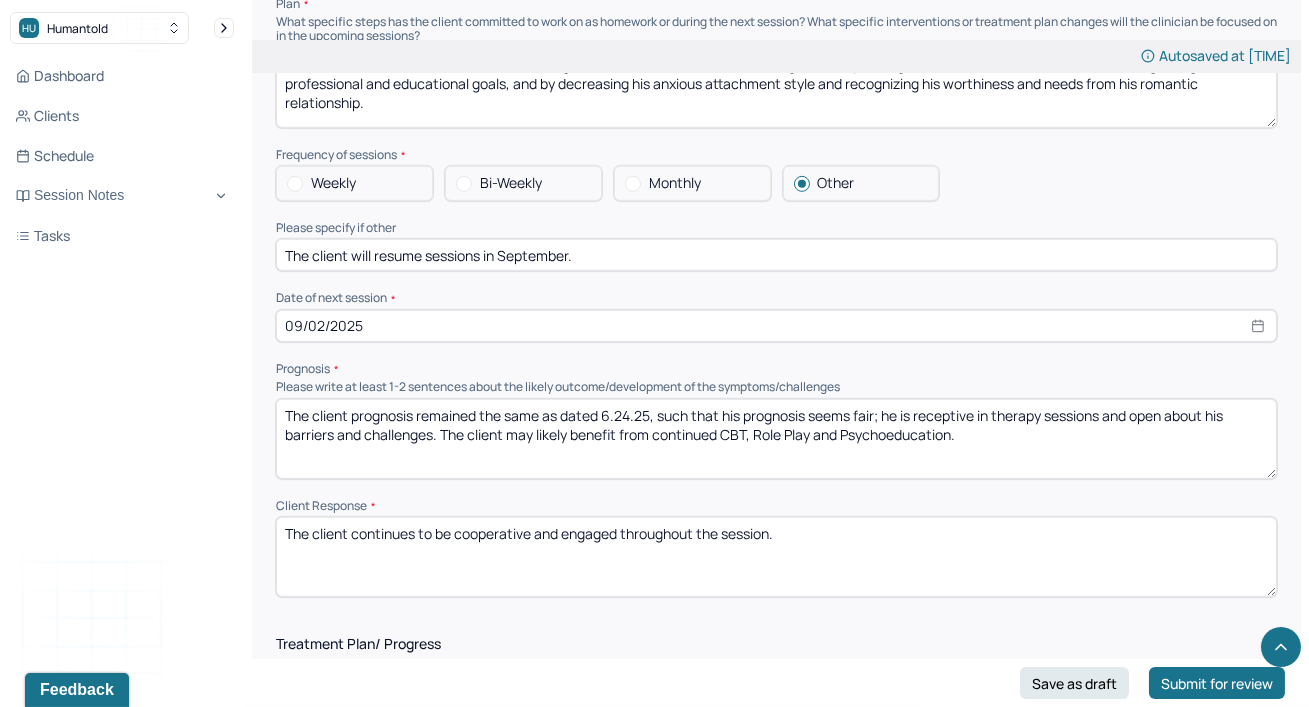 type on "The client prognosis remained the same as dated 6.24.25, such that his prognosis seems fair; he is receptive in therapy sessions and open about his barriers and challenges. The client may likely benefit from continued CBT, Role Play and Psychoeducation." 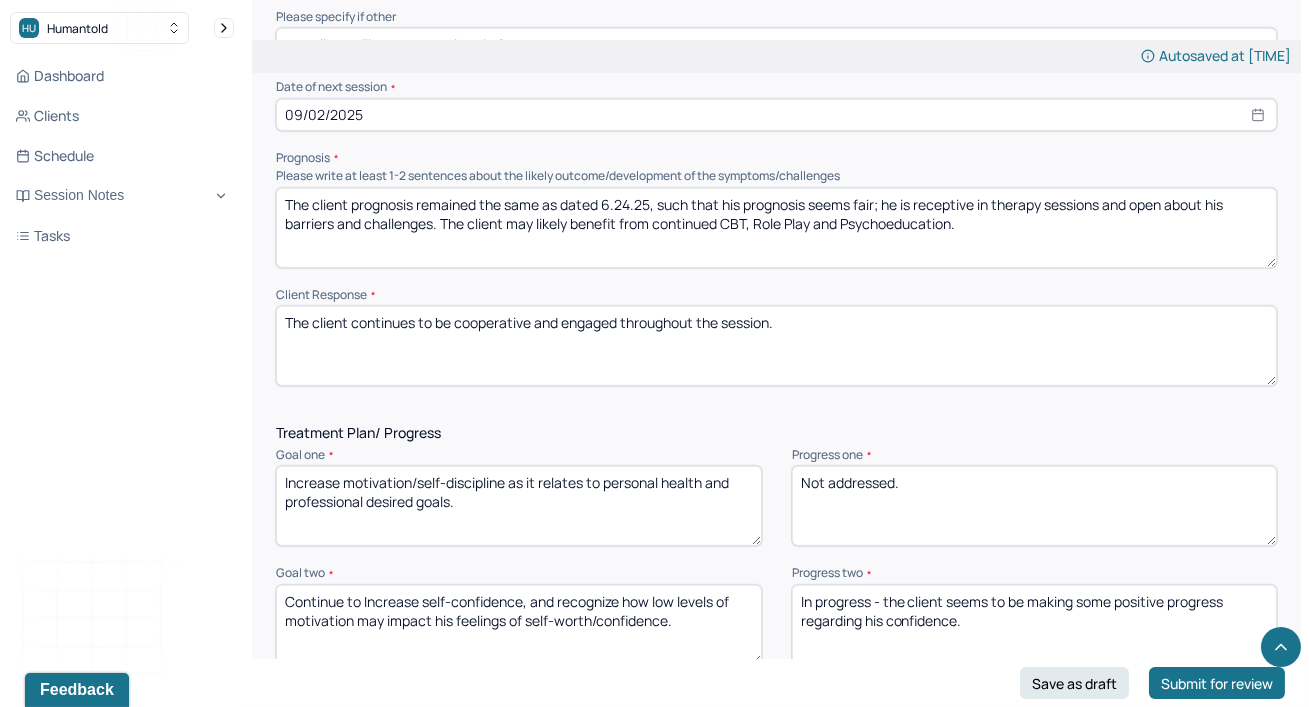 scroll, scrollTop: 2378, scrollLeft: 0, axis: vertical 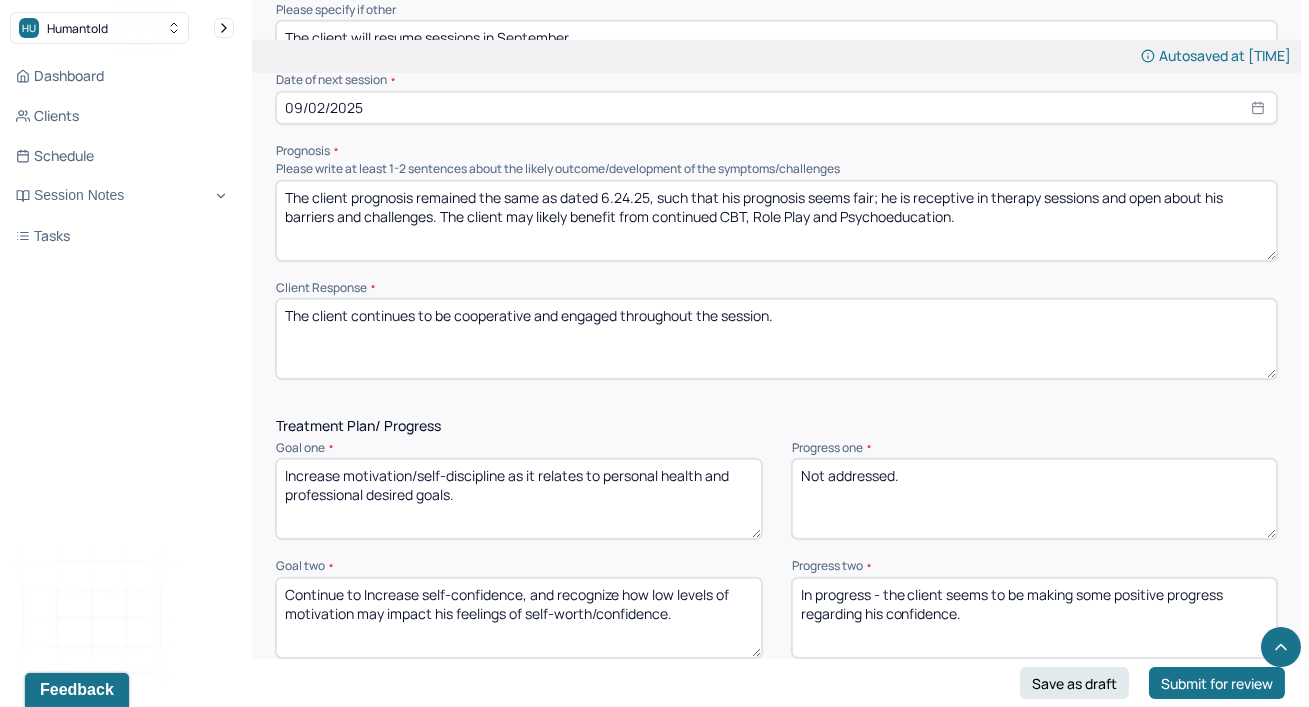 click on "The client continues to be cooperative and engaged throughout the session." at bounding box center (776, 339) 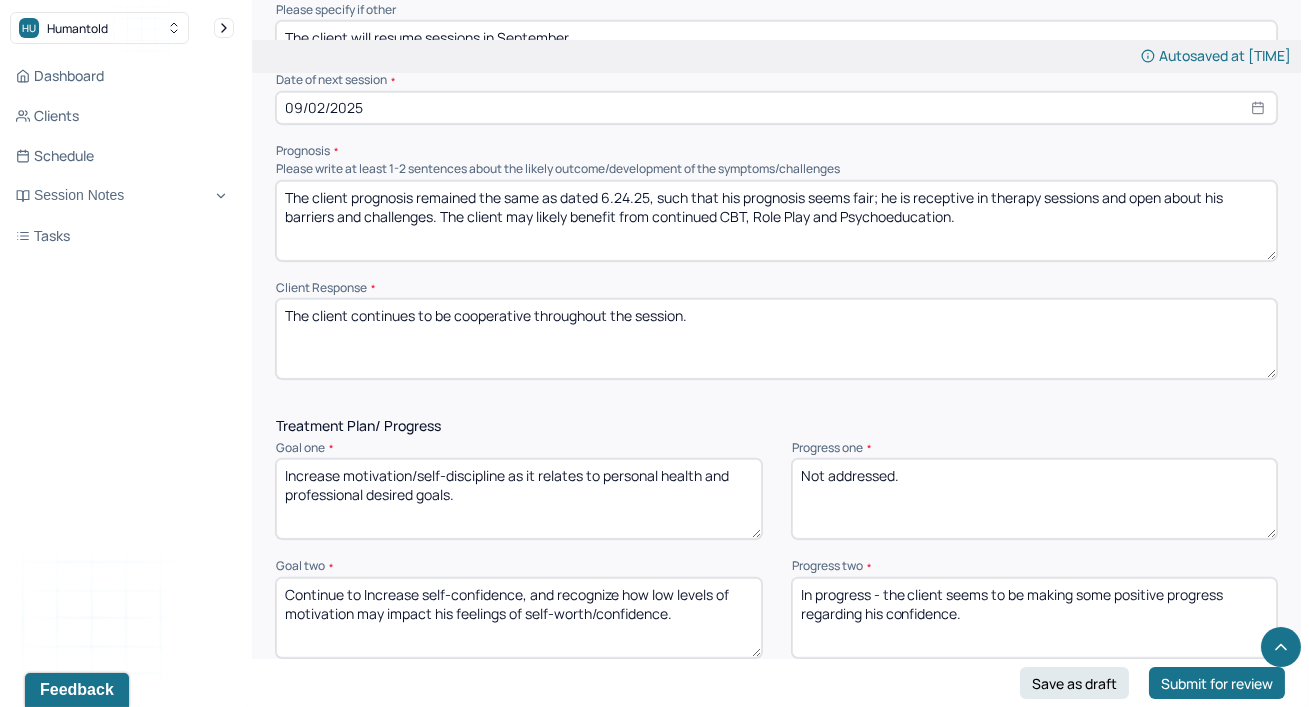 type on "The client continues to be cooperative throughout the session." 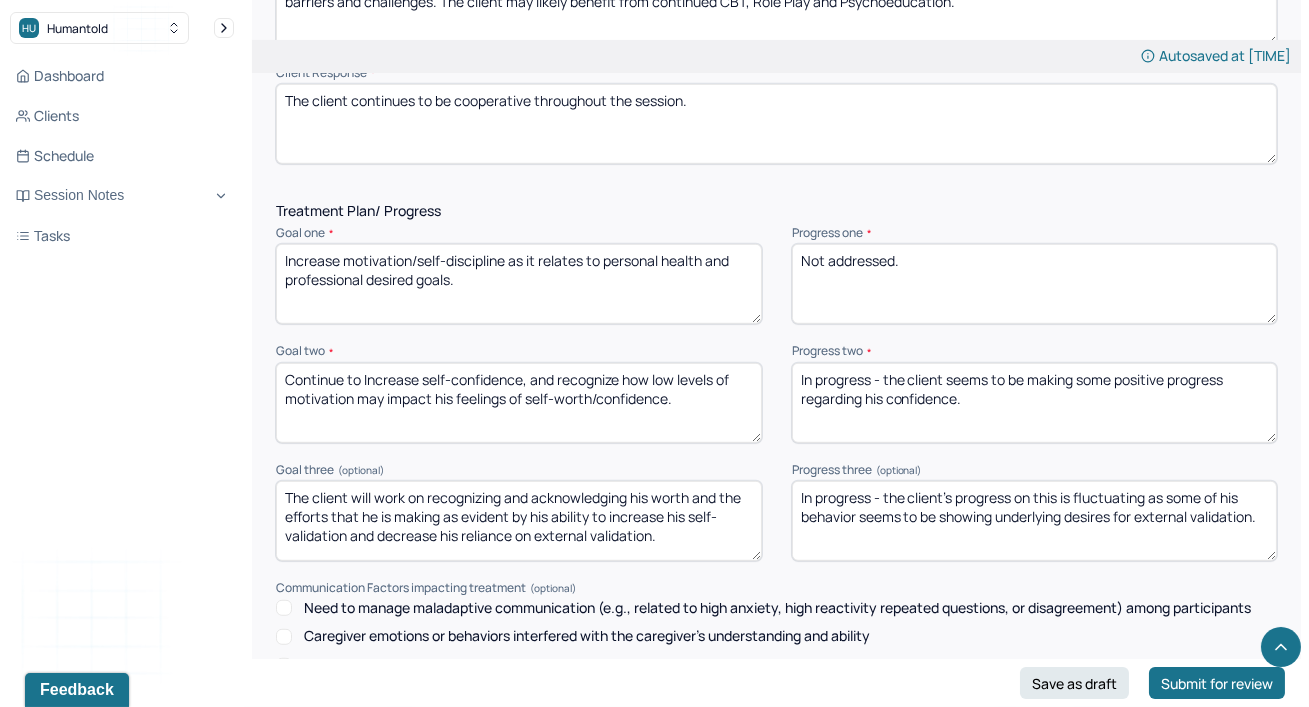 scroll, scrollTop: 2596, scrollLeft: 0, axis: vertical 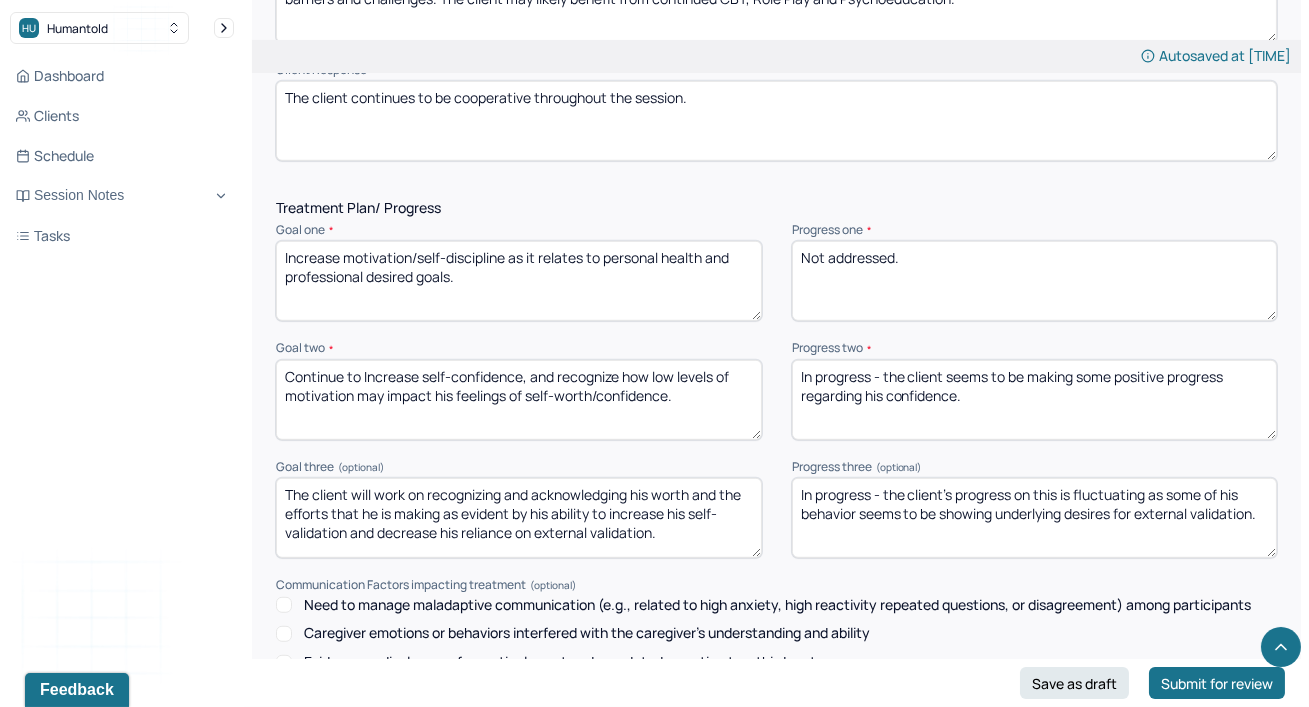 click on "In progress - the client's progress on this is fluctuating as some of his behavior seems to be showing underlying desires for external validation." at bounding box center [1035, 518] 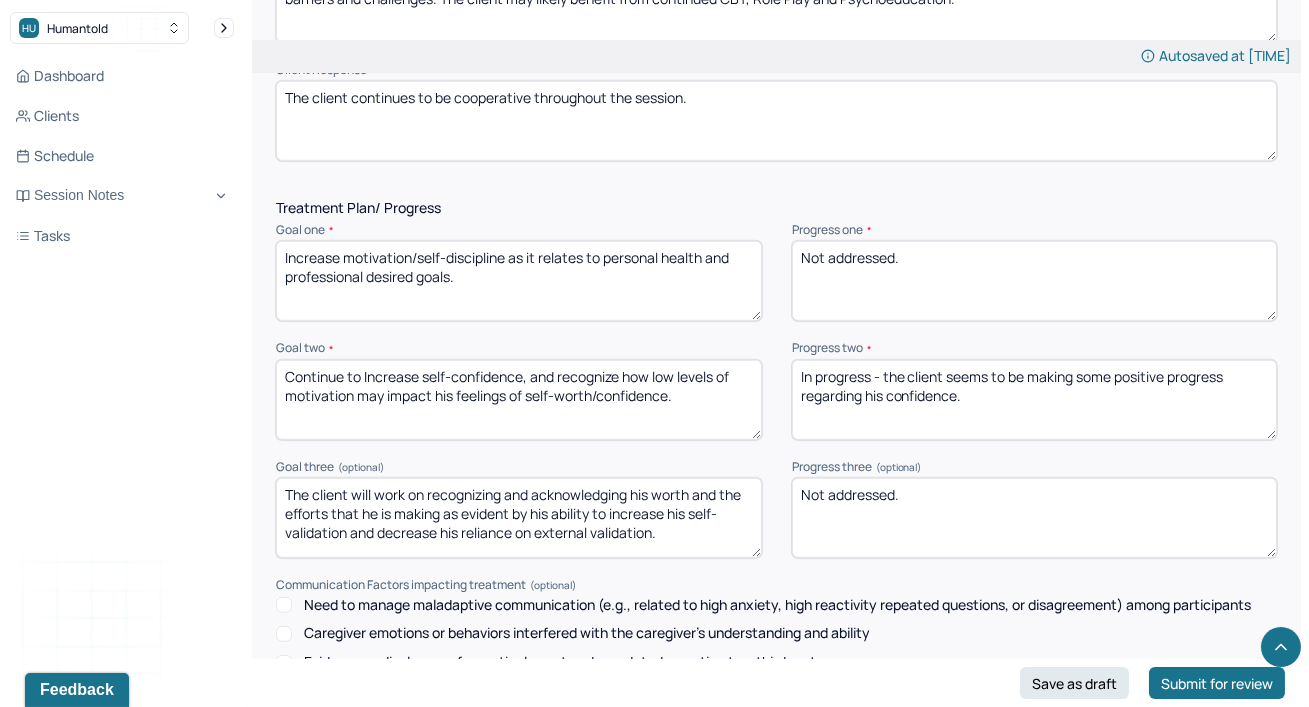 type on "Not addressed." 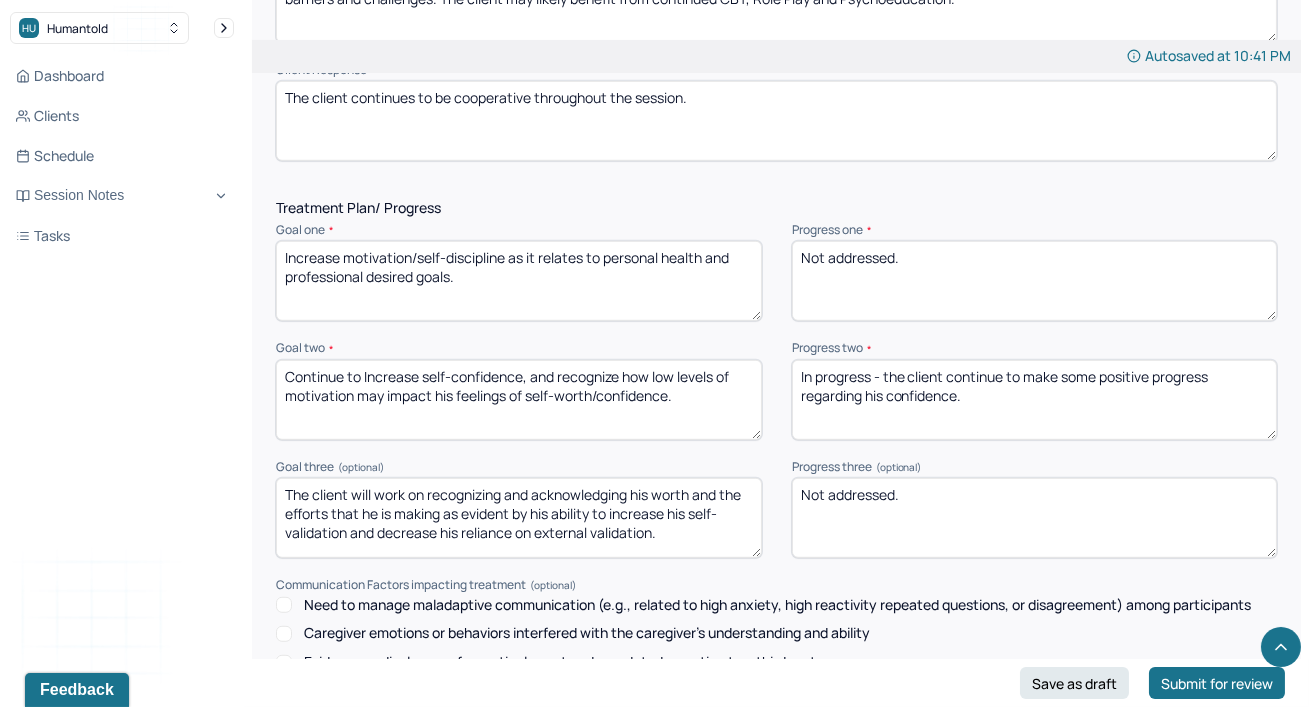 click on "In progress - the client continue to make some positive progress regarding his confidence." at bounding box center (1035, 400) 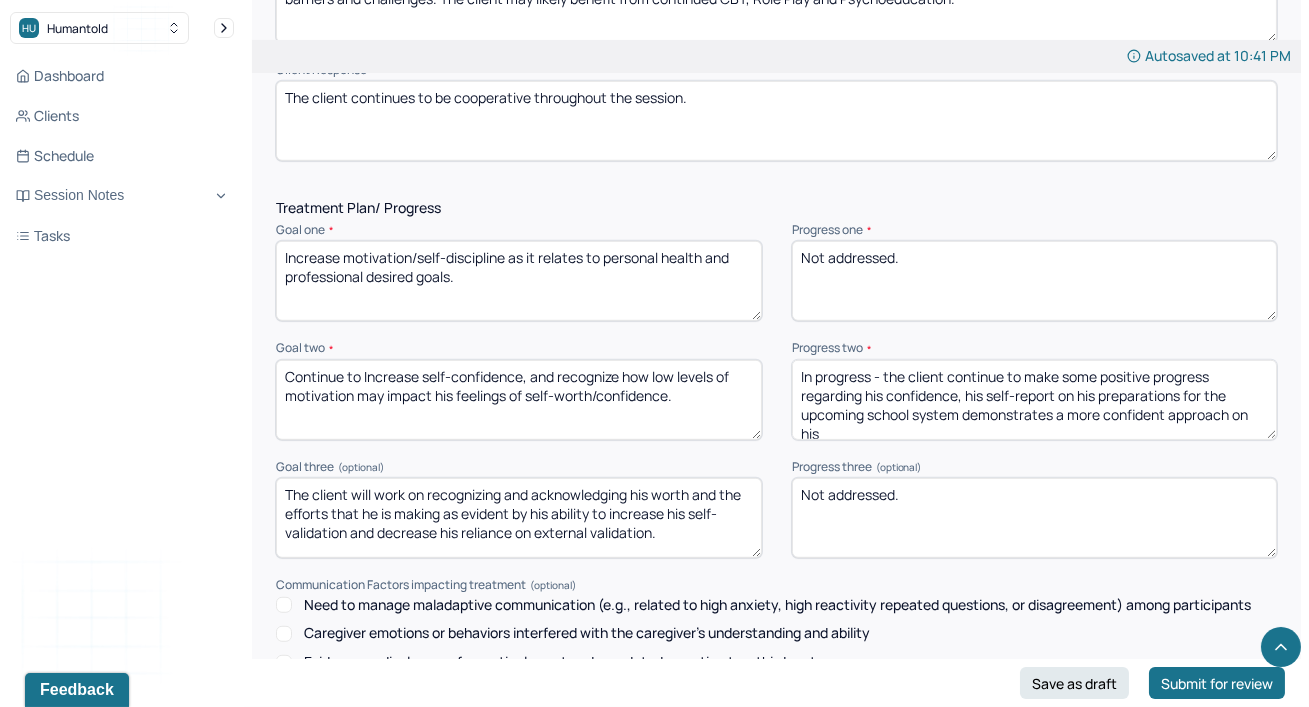 scroll, scrollTop: 3, scrollLeft: 0, axis: vertical 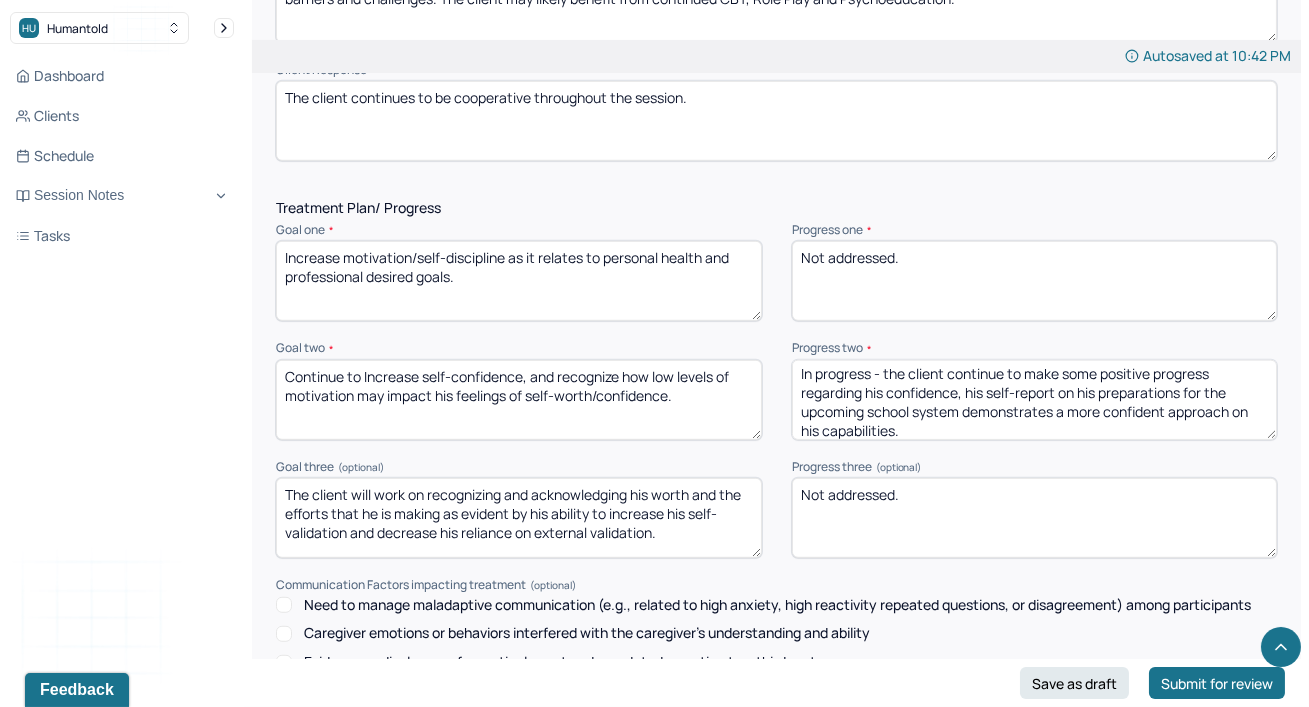 type on "In progress - the client continue to make some positive progress regarding his confidence, his self-report on his preparations for the upcoming school system demonstrates a more confident approach on his capabilities." 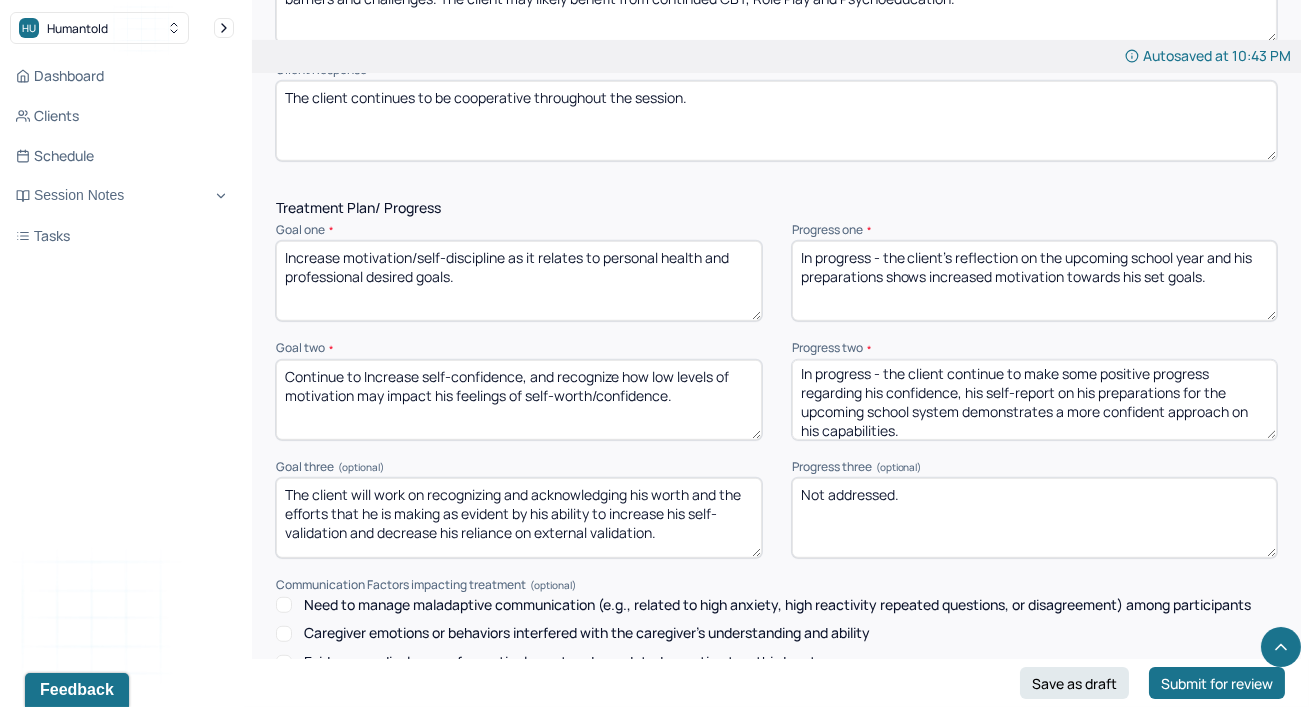 type on "In progress - the client's reflection on the upcoming school year and his preparations shows increased motivation towards his set goals." 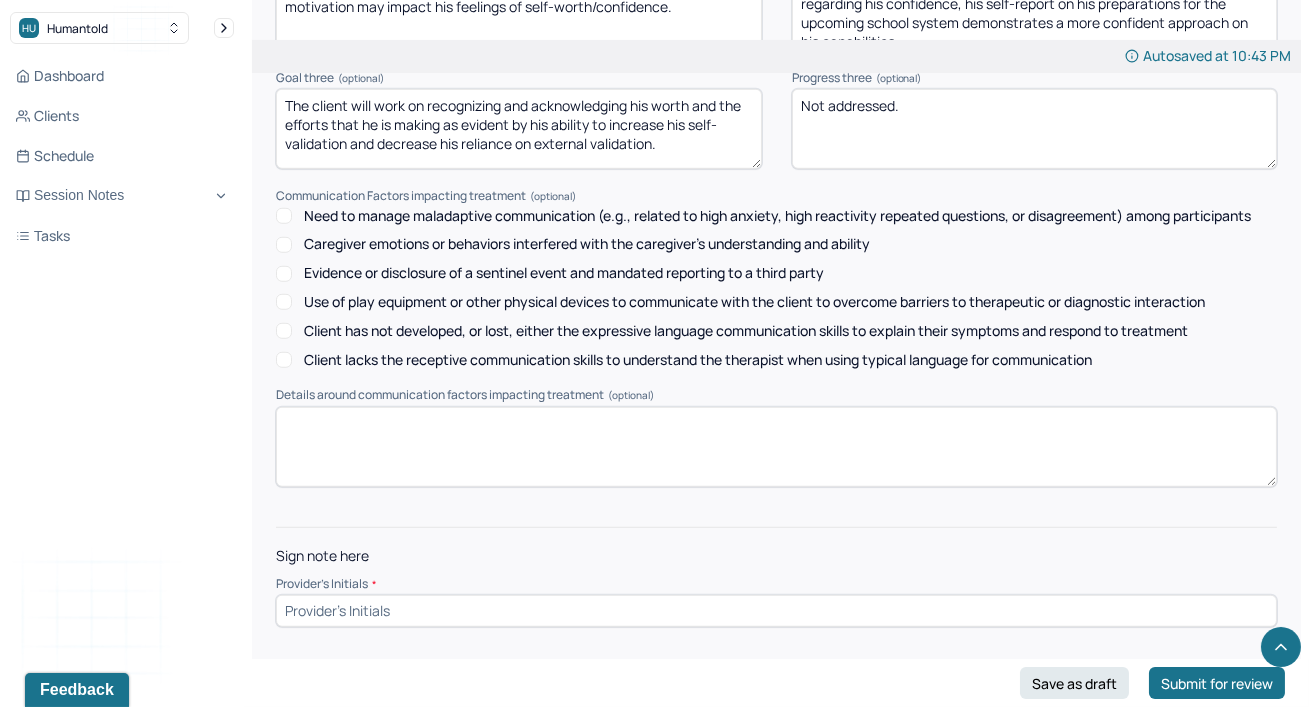 scroll, scrollTop: 2986, scrollLeft: 0, axis: vertical 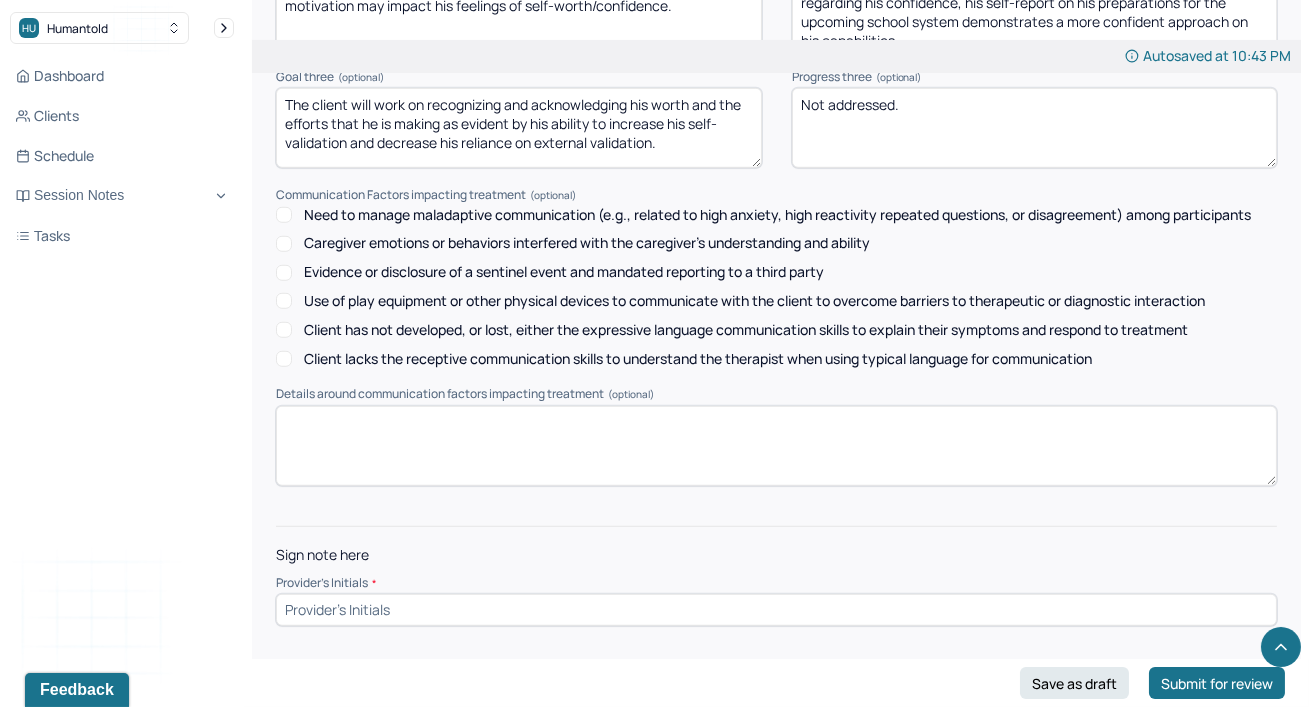 click at bounding box center [776, 610] 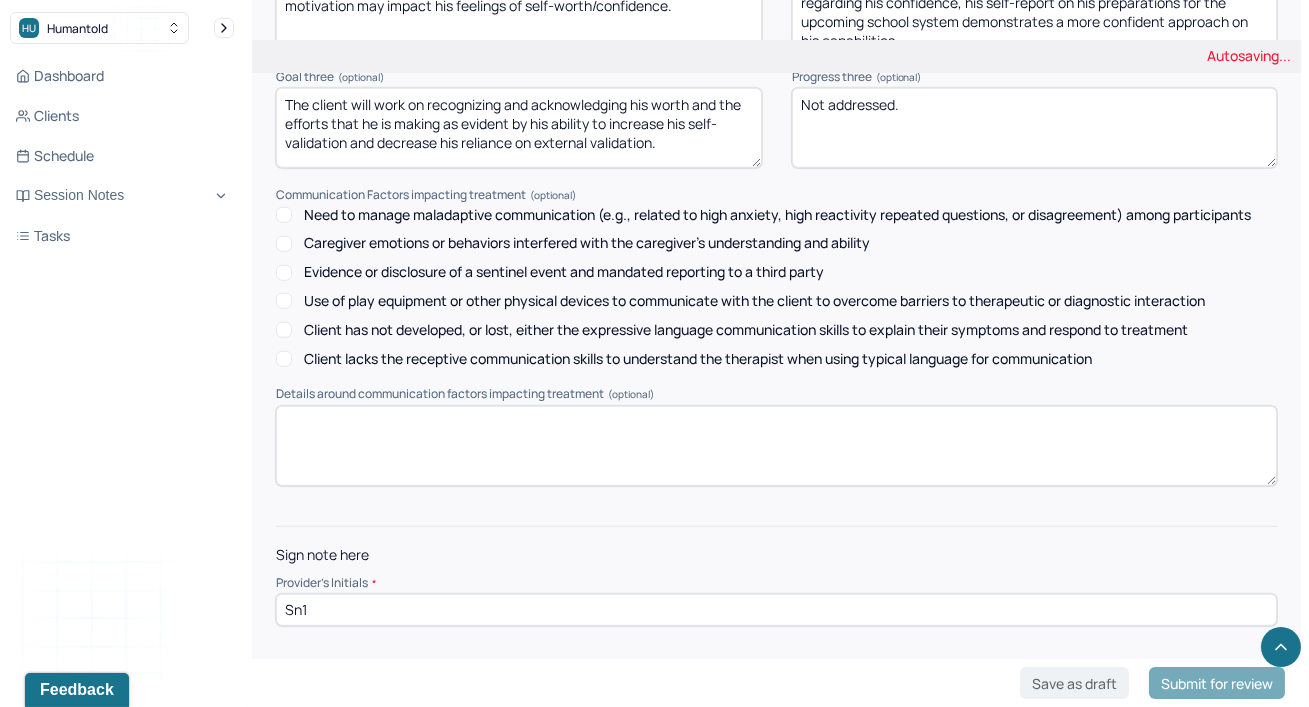 type on "Sn1" 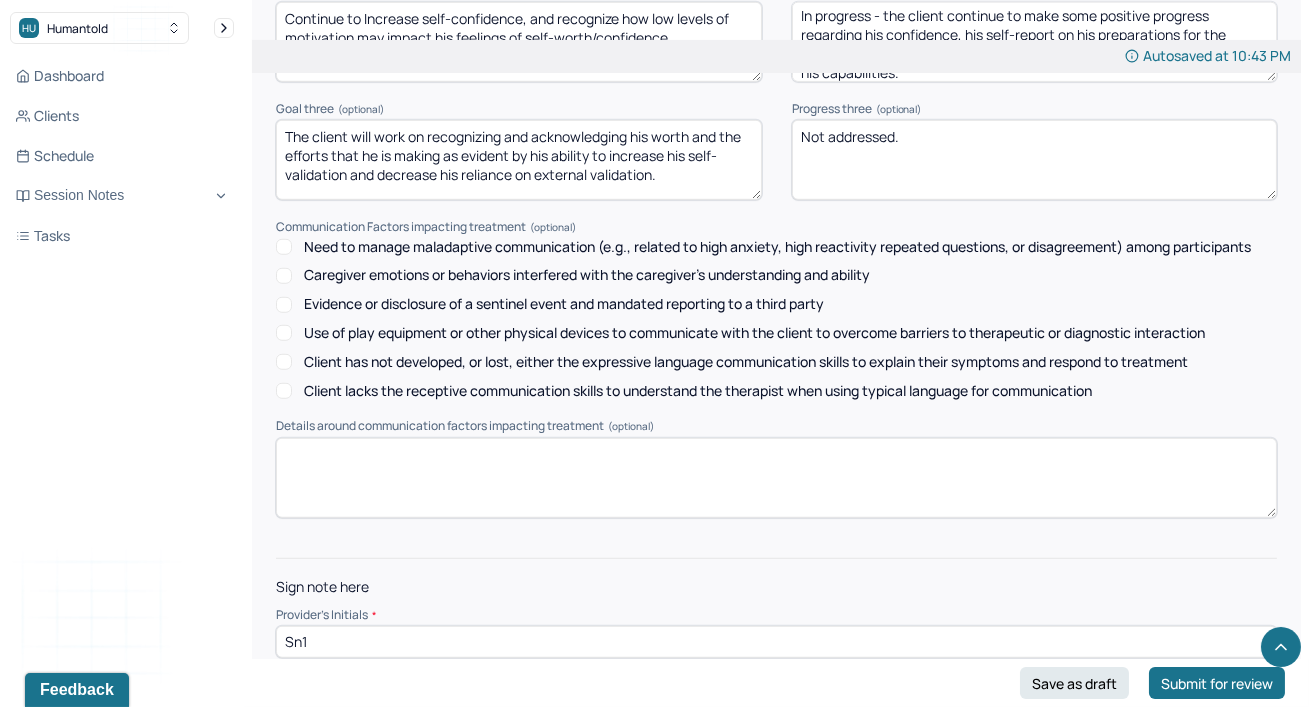 scroll, scrollTop: 2950, scrollLeft: 0, axis: vertical 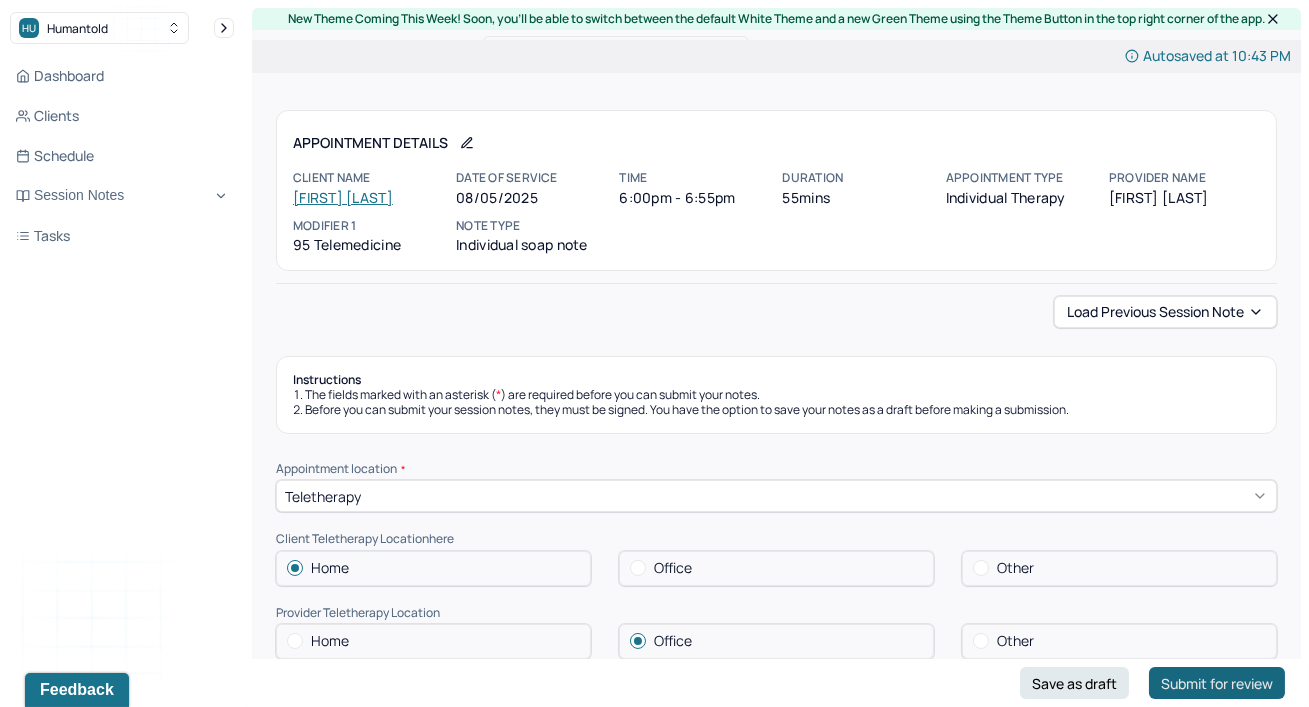 click on "Submit for review" at bounding box center [1217, 683] 